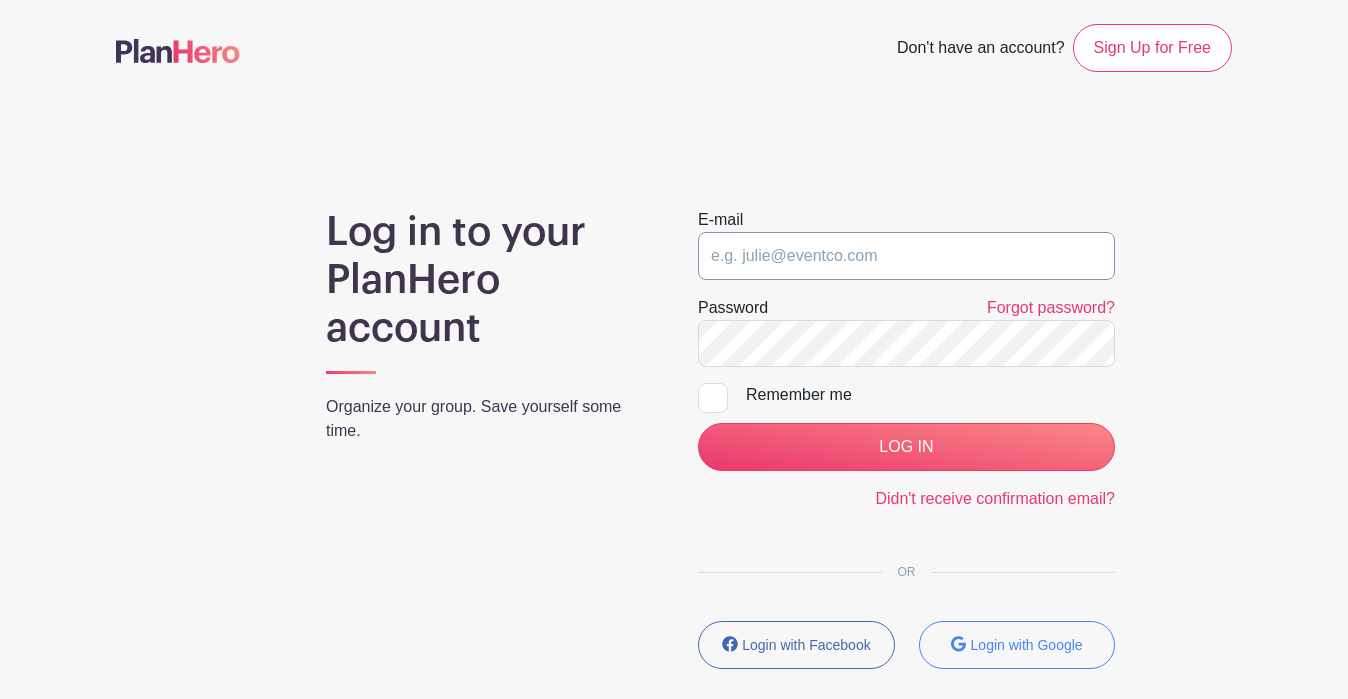 click at bounding box center (906, 256) 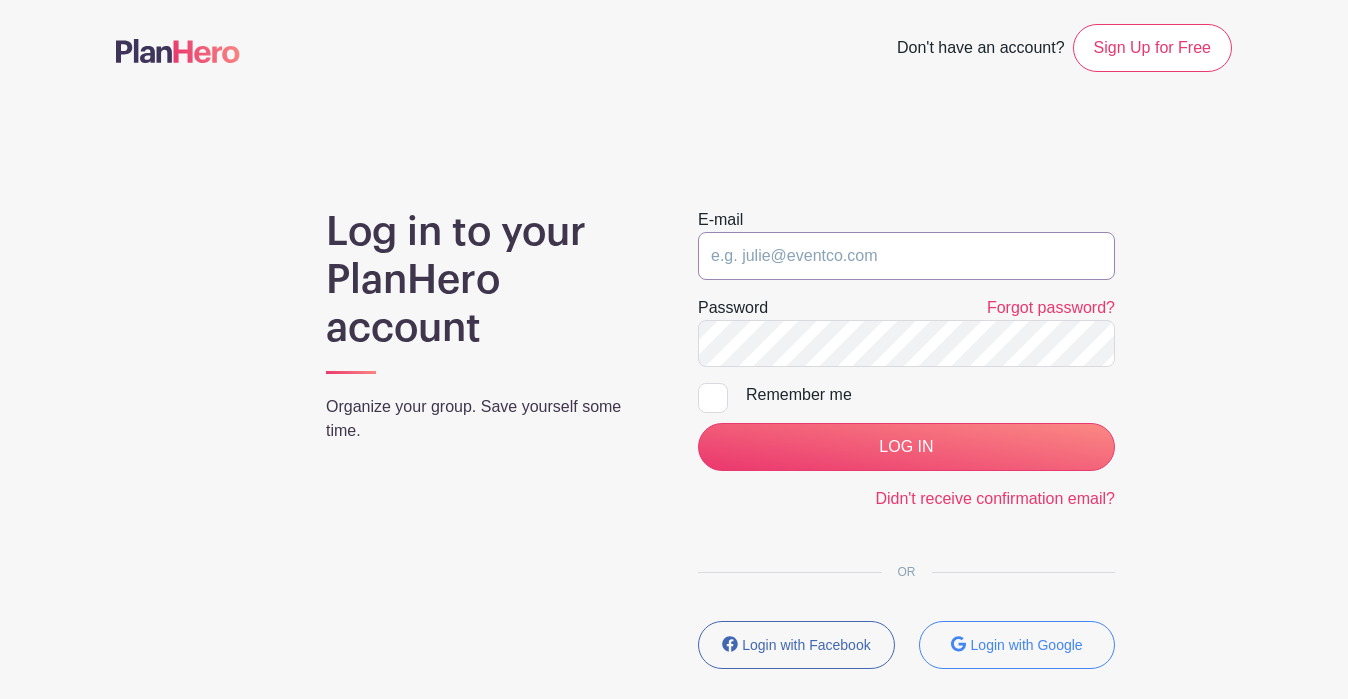 type on "[EMAIL]" 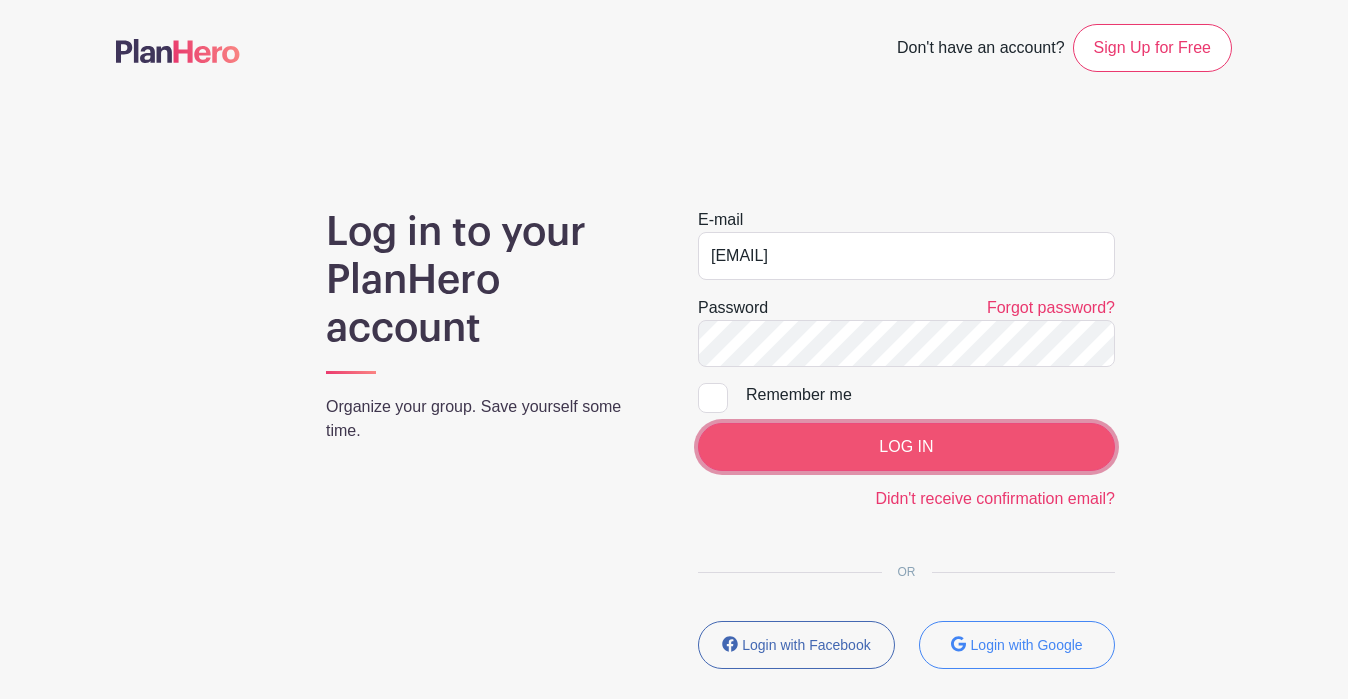 click on "LOG IN" at bounding box center (906, 447) 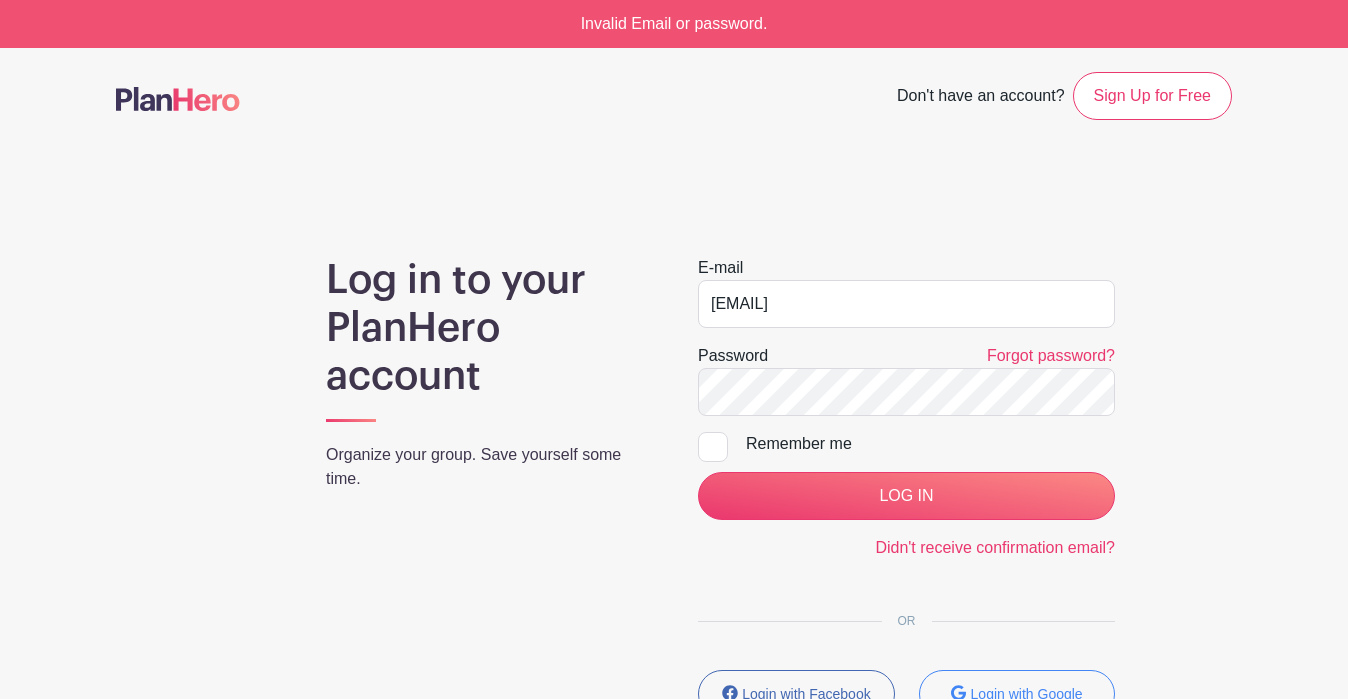 scroll, scrollTop: 0, scrollLeft: 0, axis: both 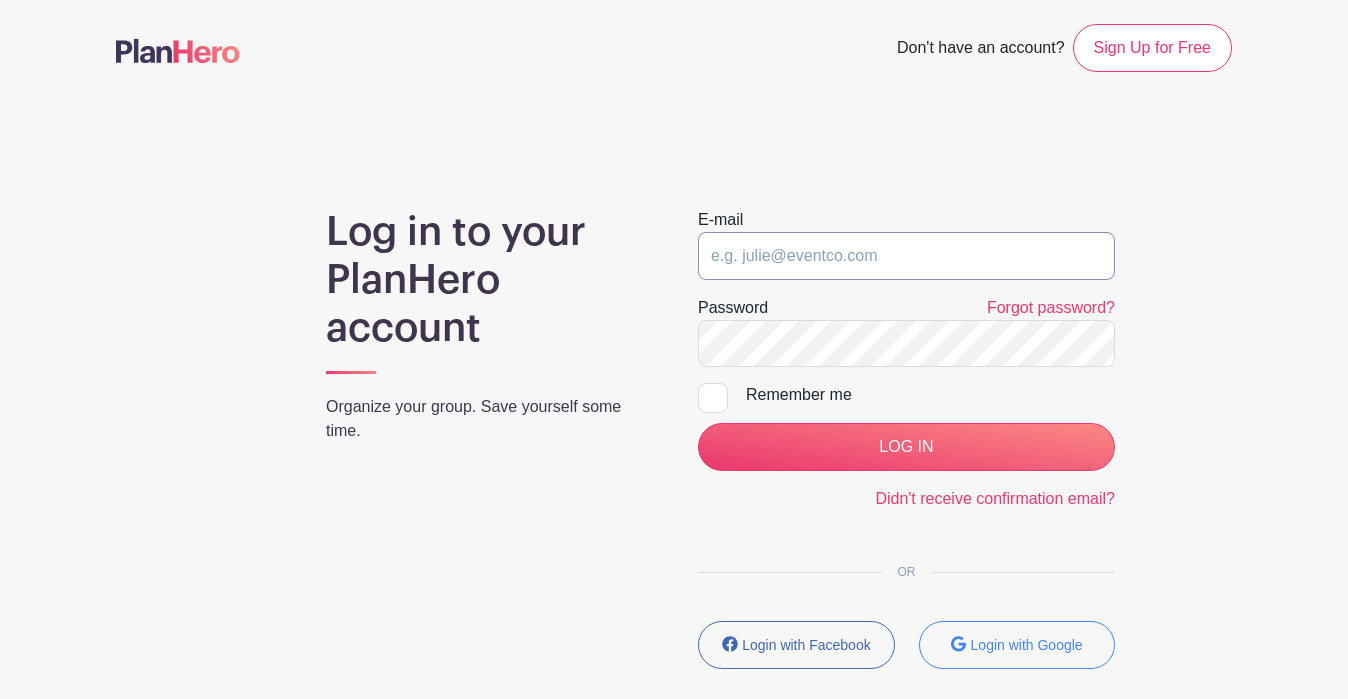 type on "[EMAIL]" 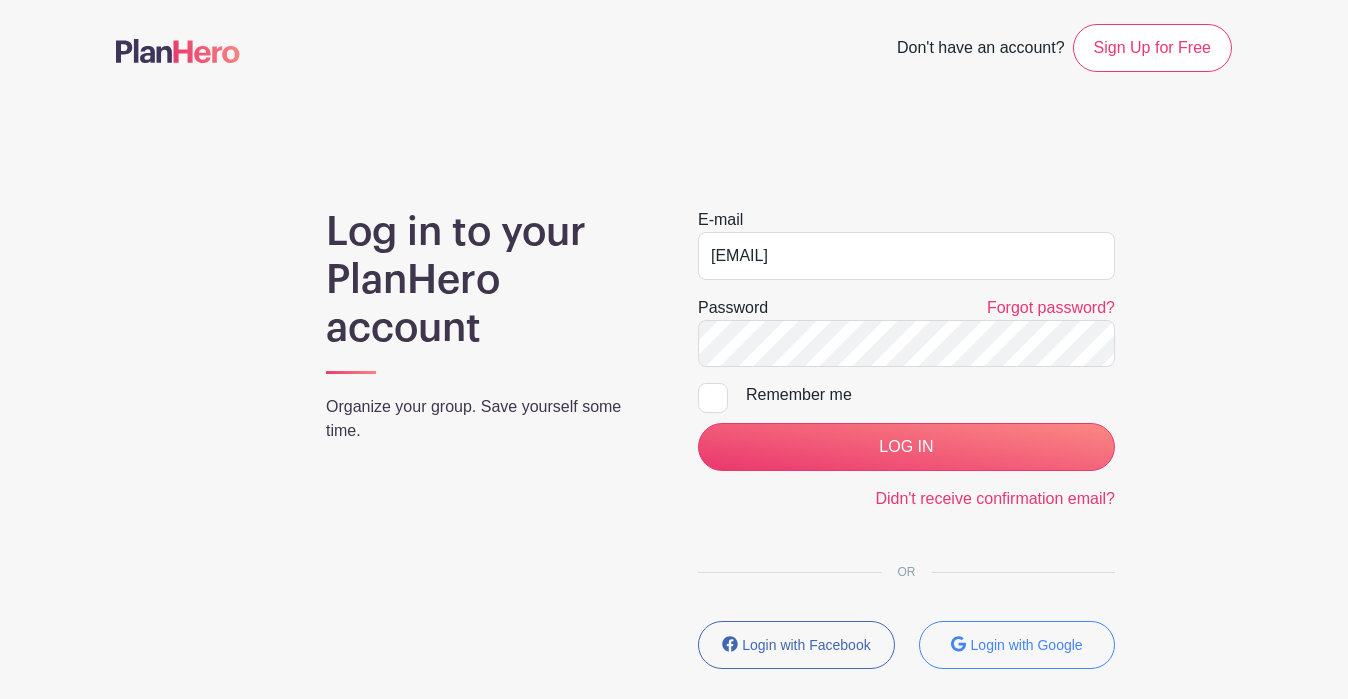 click at bounding box center [713, 398] 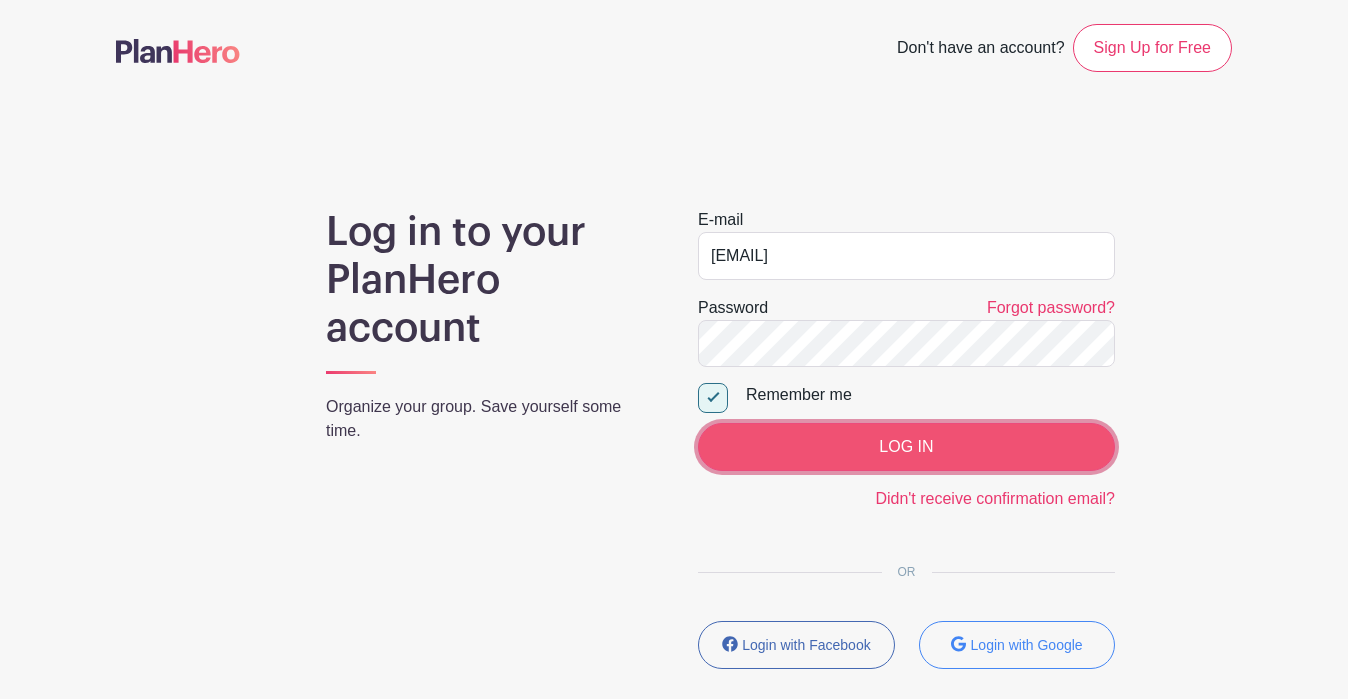click on "LOG IN" at bounding box center (906, 447) 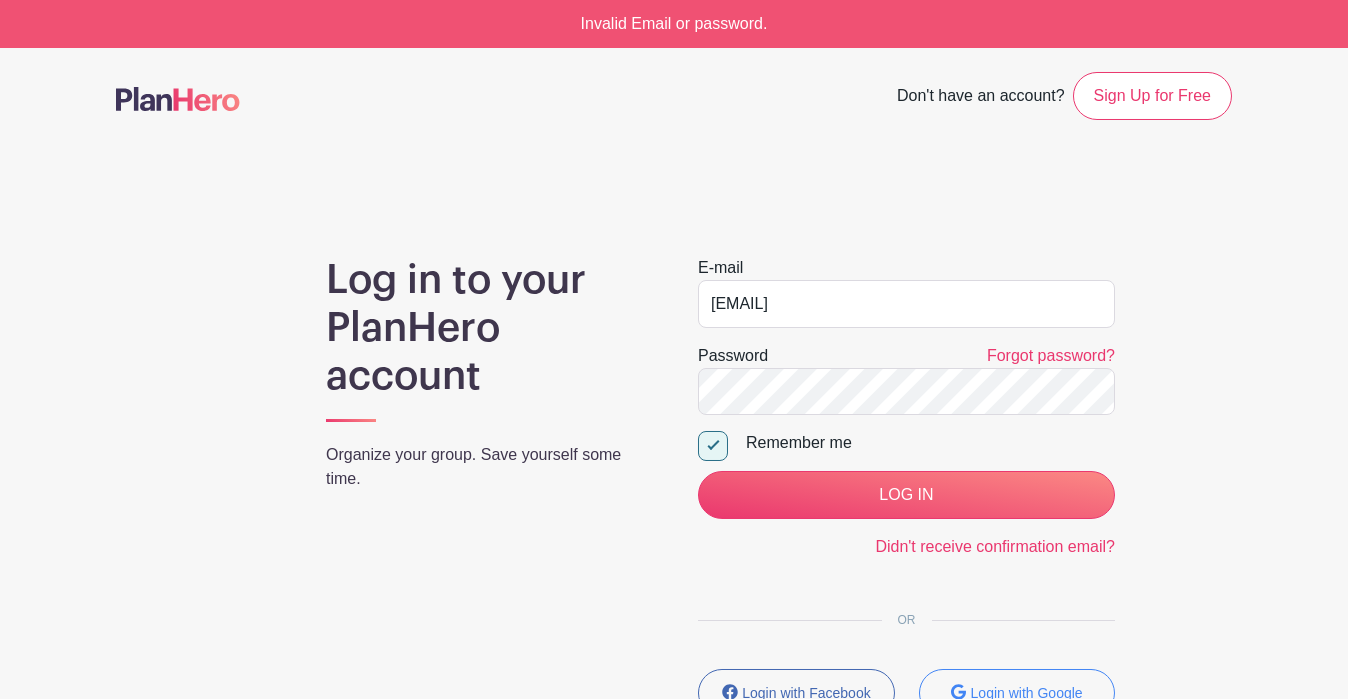scroll, scrollTop: 0, scrollLeft: 0, axis: both 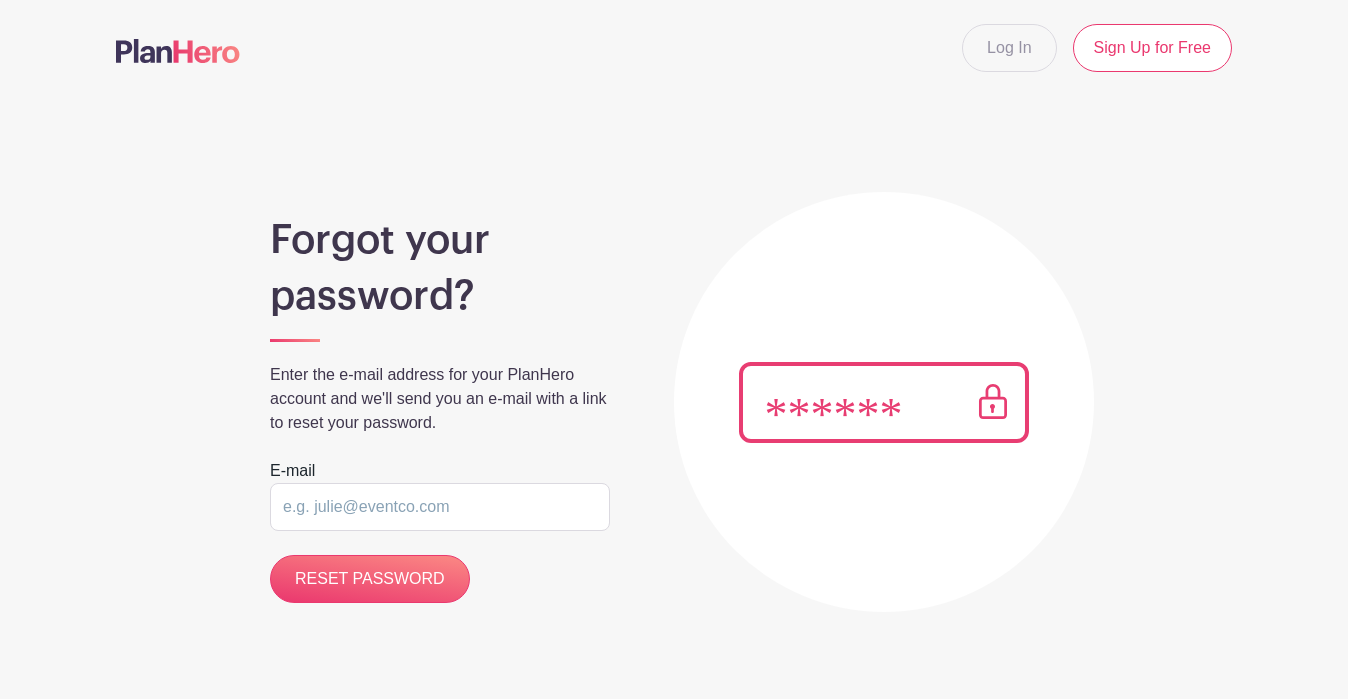 click at bounding box center [440, 507] 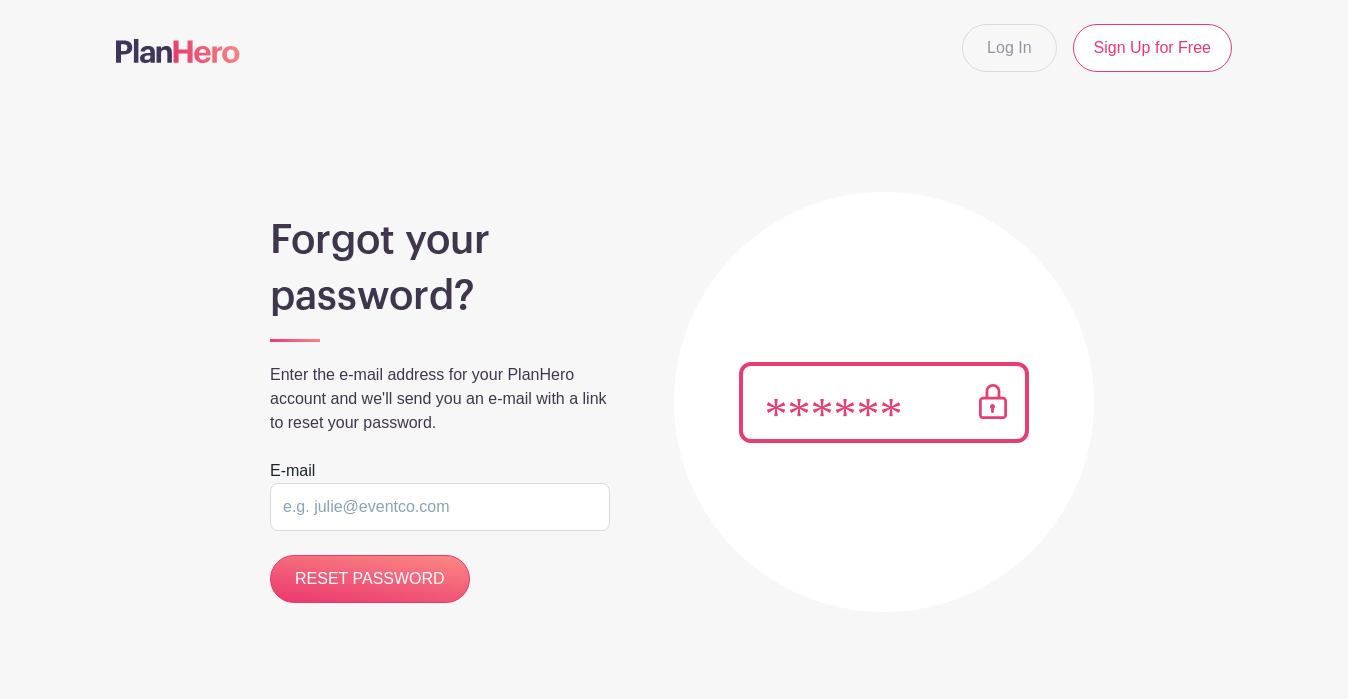 type on "aarti.aarthi@gmail.com" 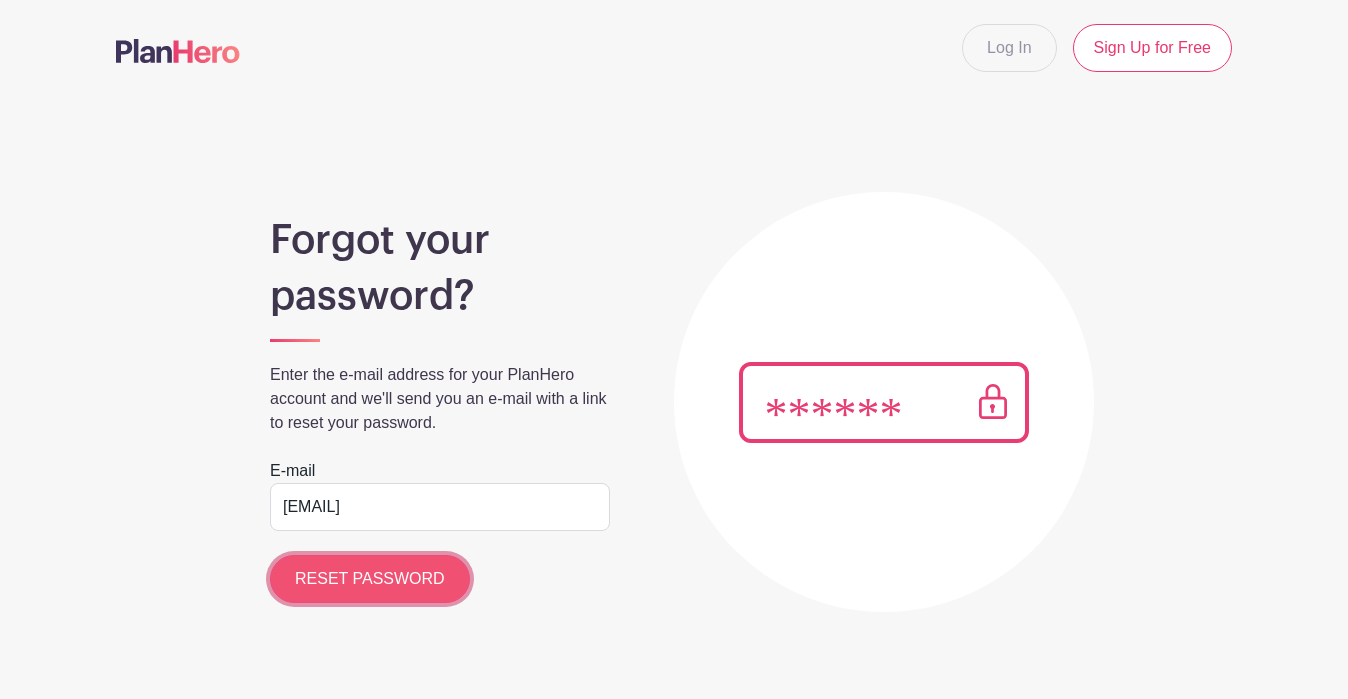 click on "RESET PASSWORD" at bounding box center (370, 579) 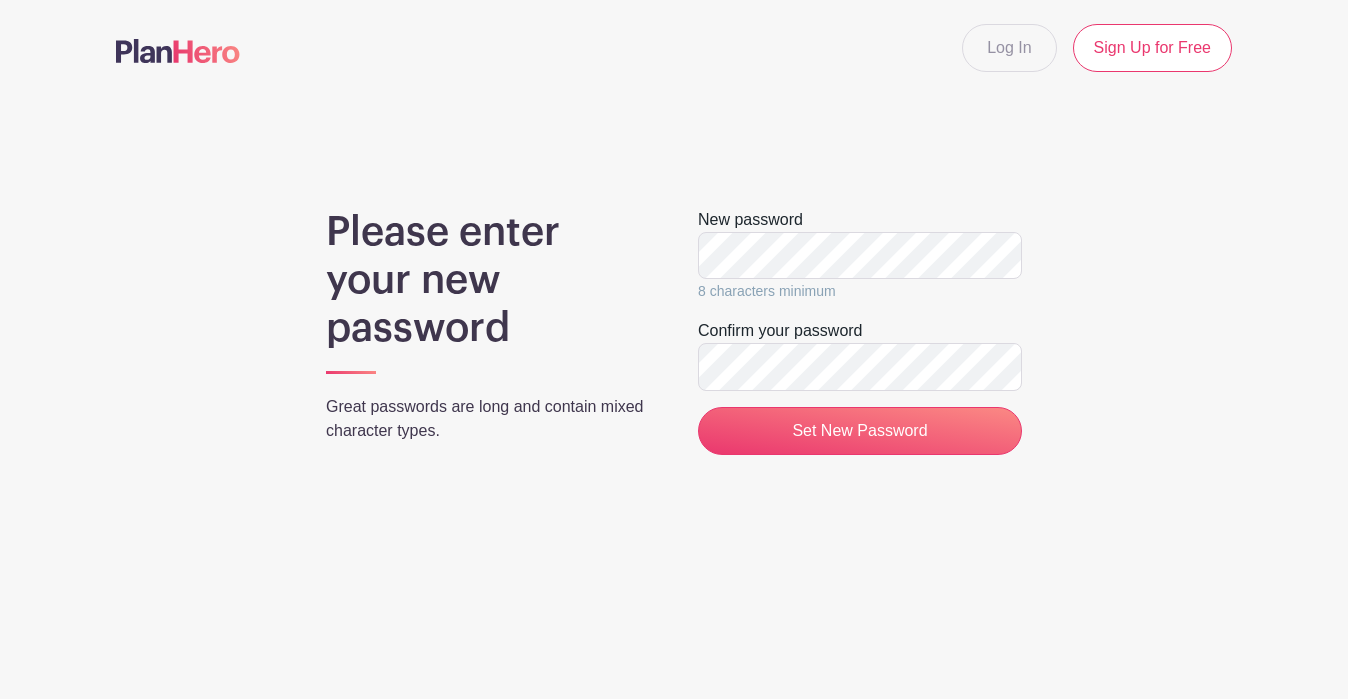 scroll, scrollTop: 0, scrollLeft: 0, axis: both 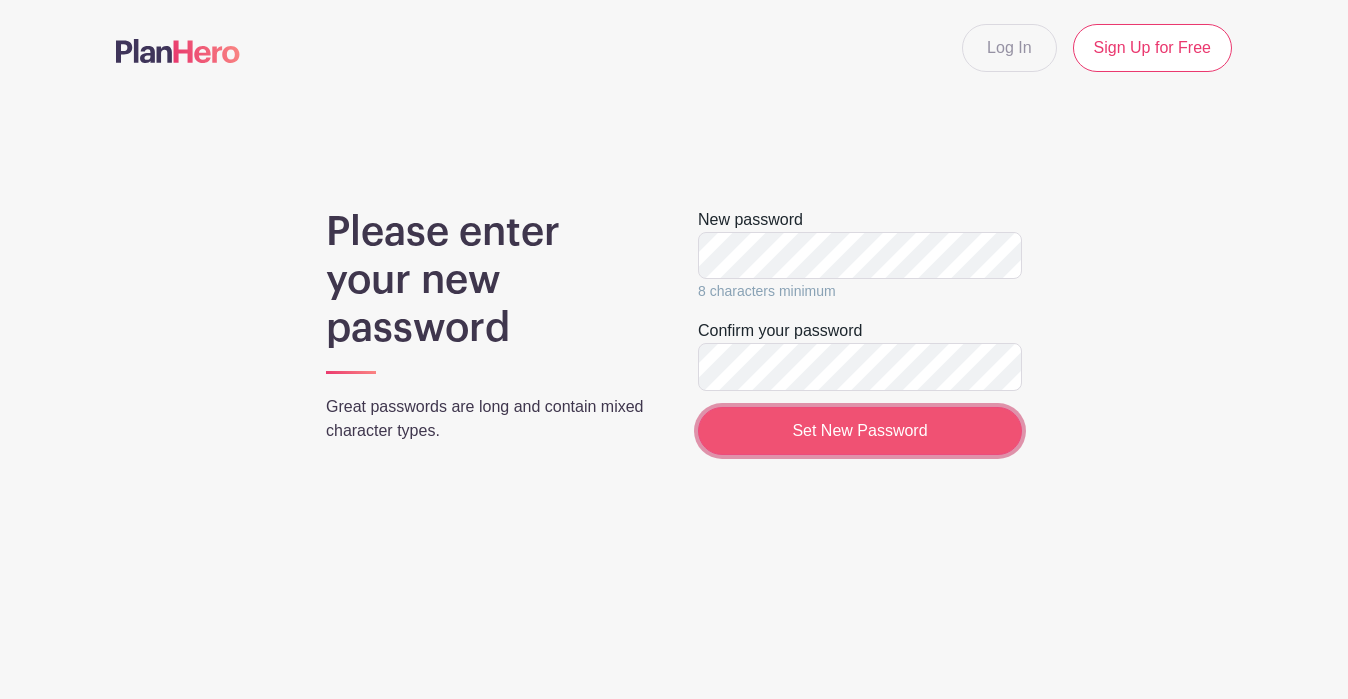 click on "Set New Password" at bounding box center [860, 431] 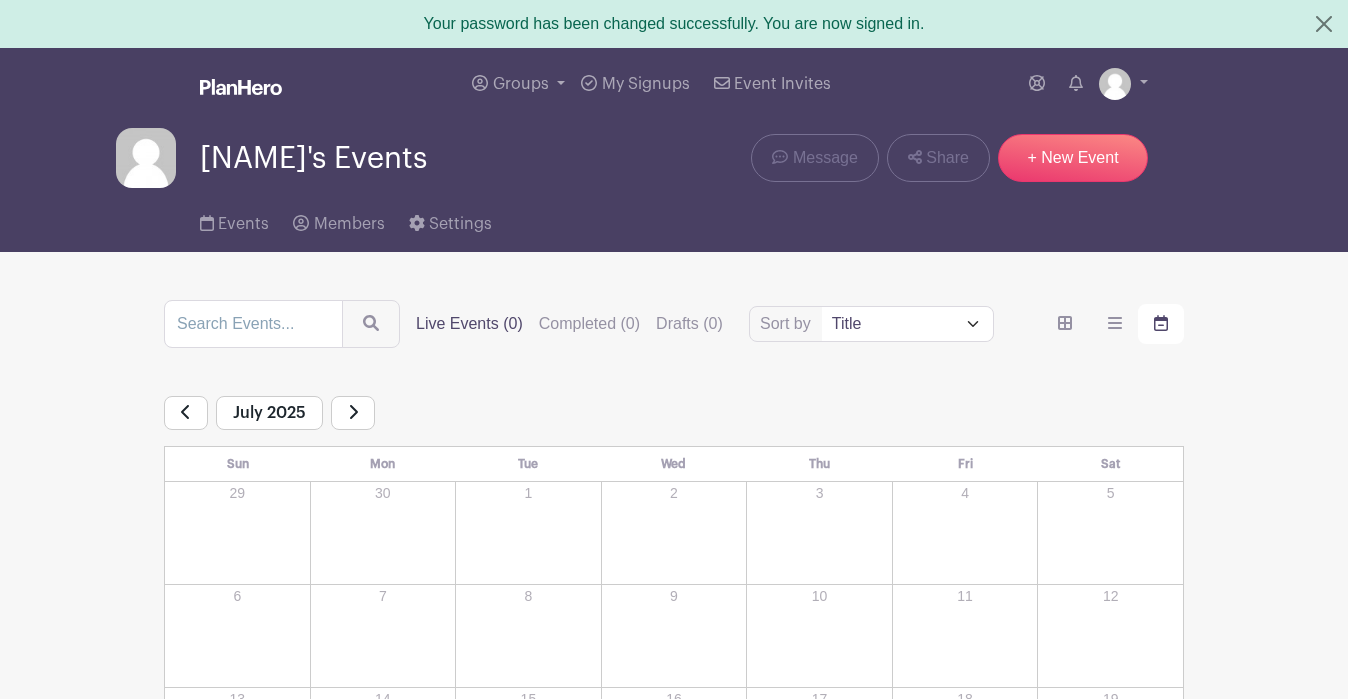 scroll, scrollTop: 0, scrollLeft: 0, axis: both 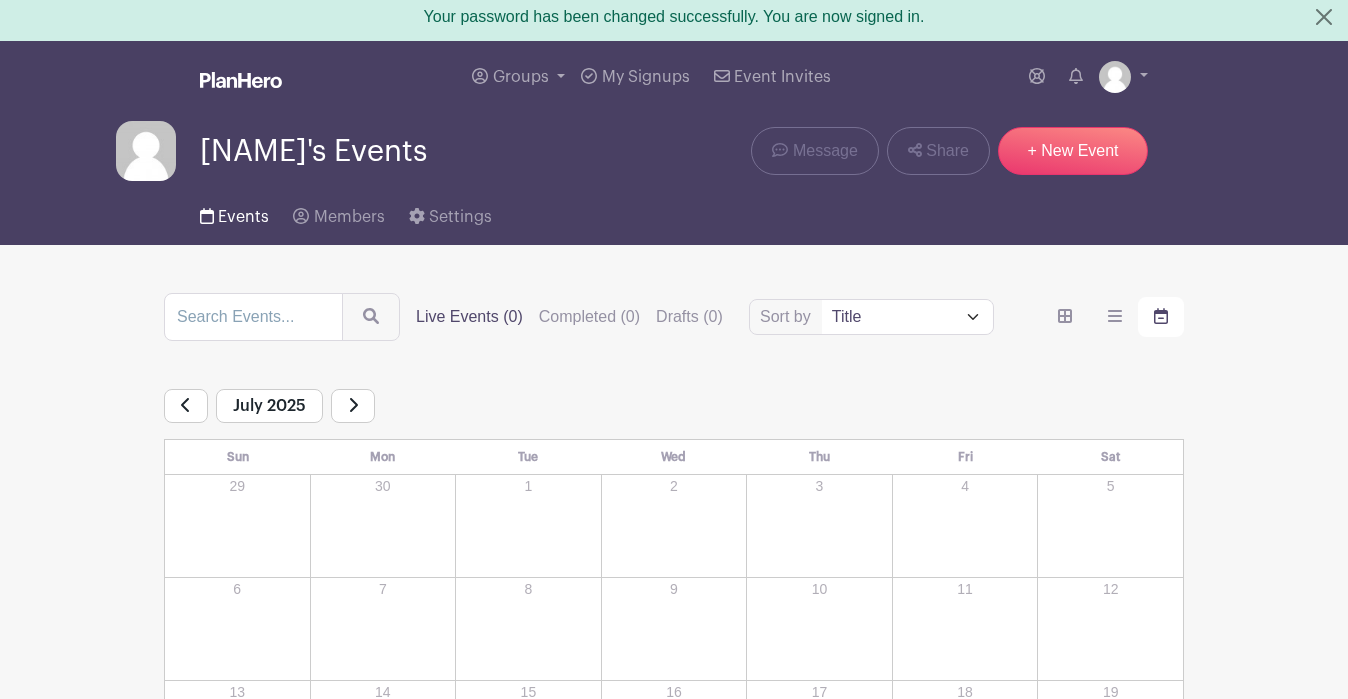 click on "Events" at bounding box center [243, 217] 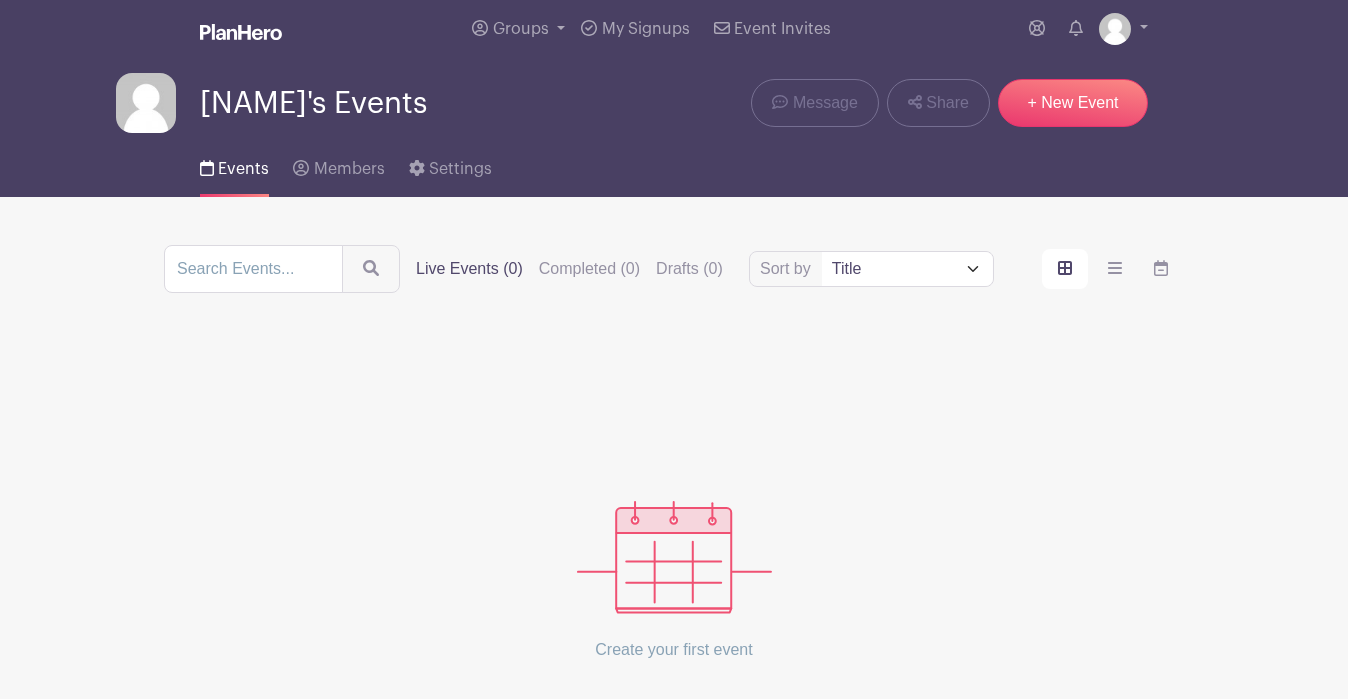 scroll, scrollTop: 0, scrollLeft: 0, axis: both 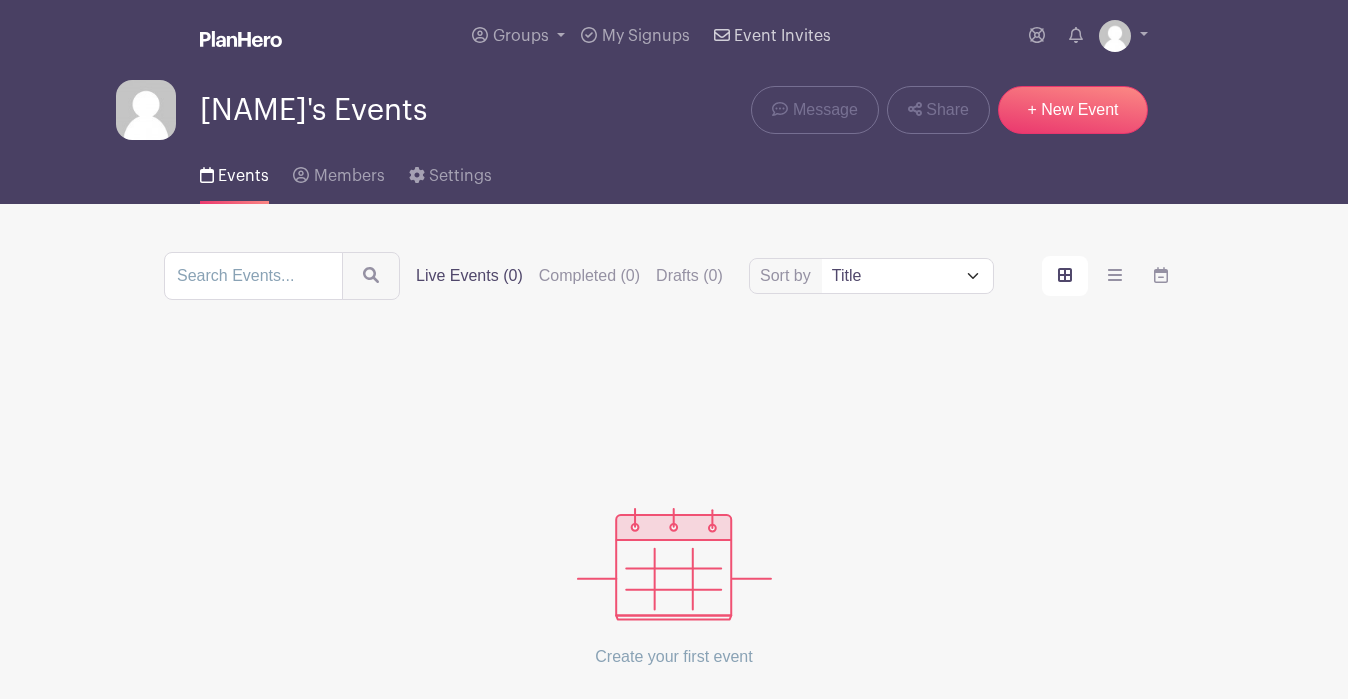 click on "Event Invites" at bounding box center [782, 36] 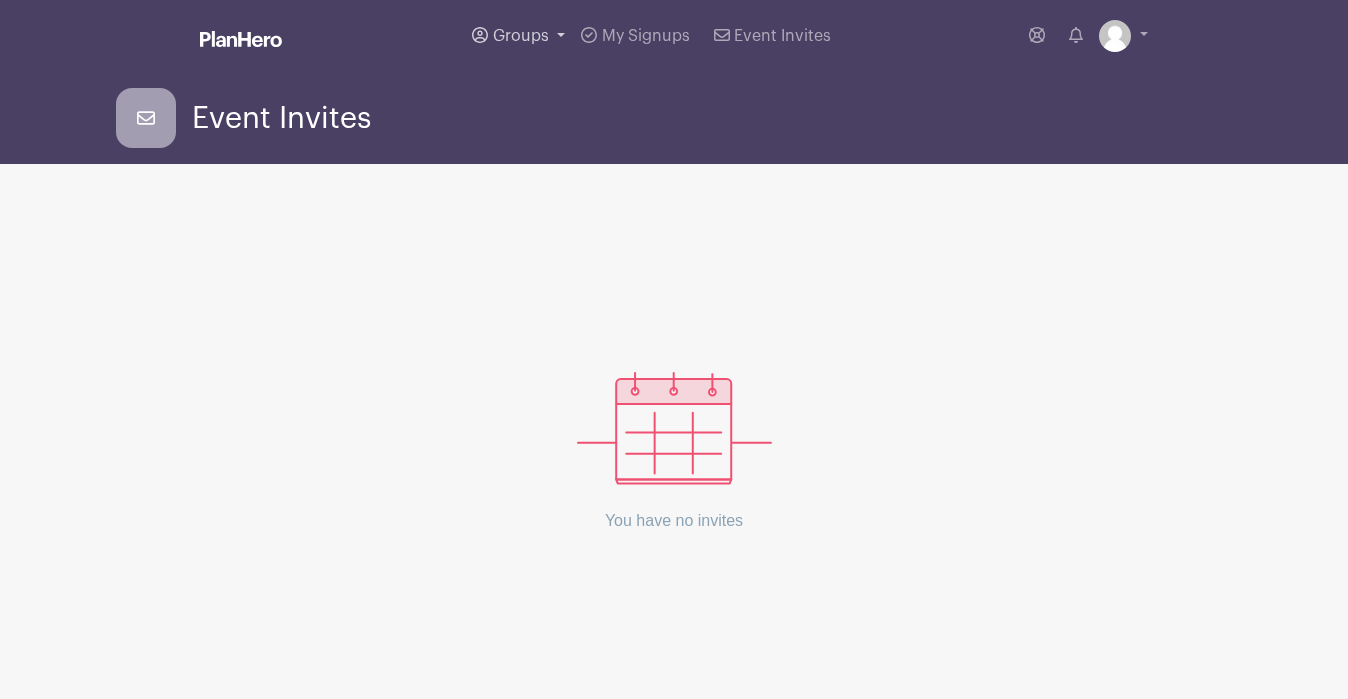 click on "Groups" at bounding box center [521, 36] 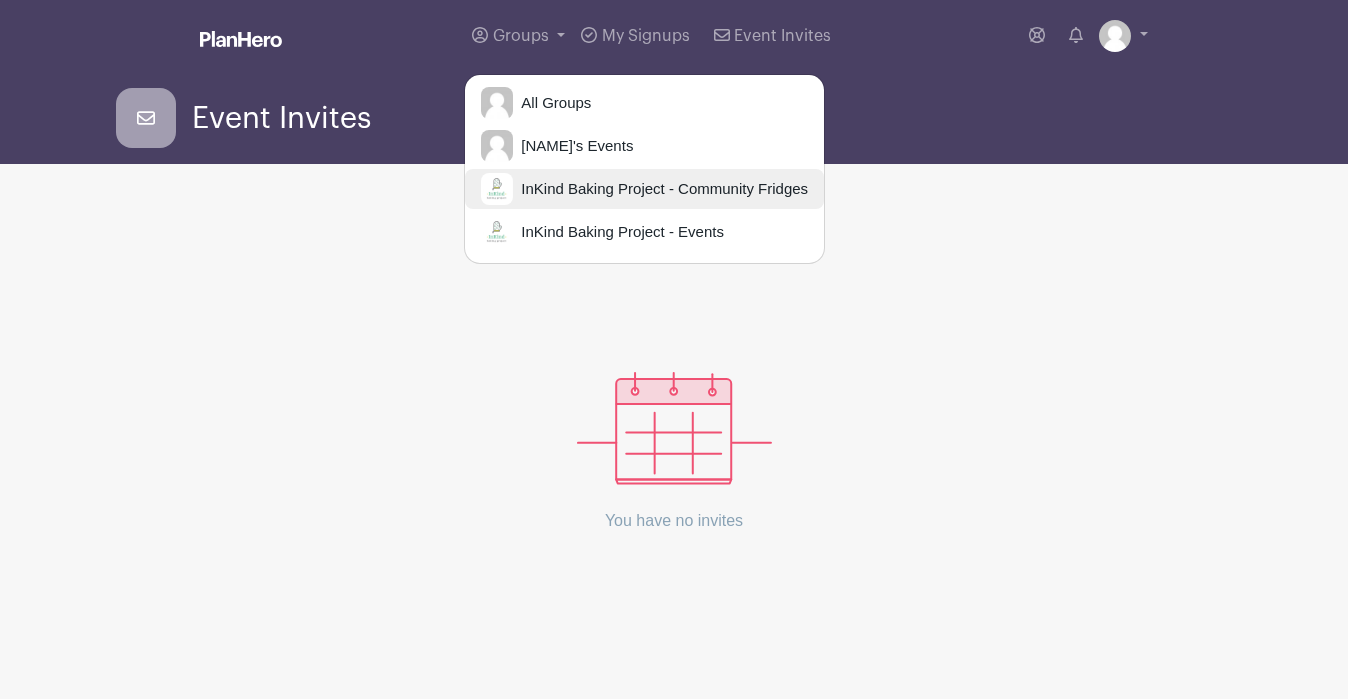 click on "InKind Baking Project - Community Fridges" at bounding box center [644, 189] 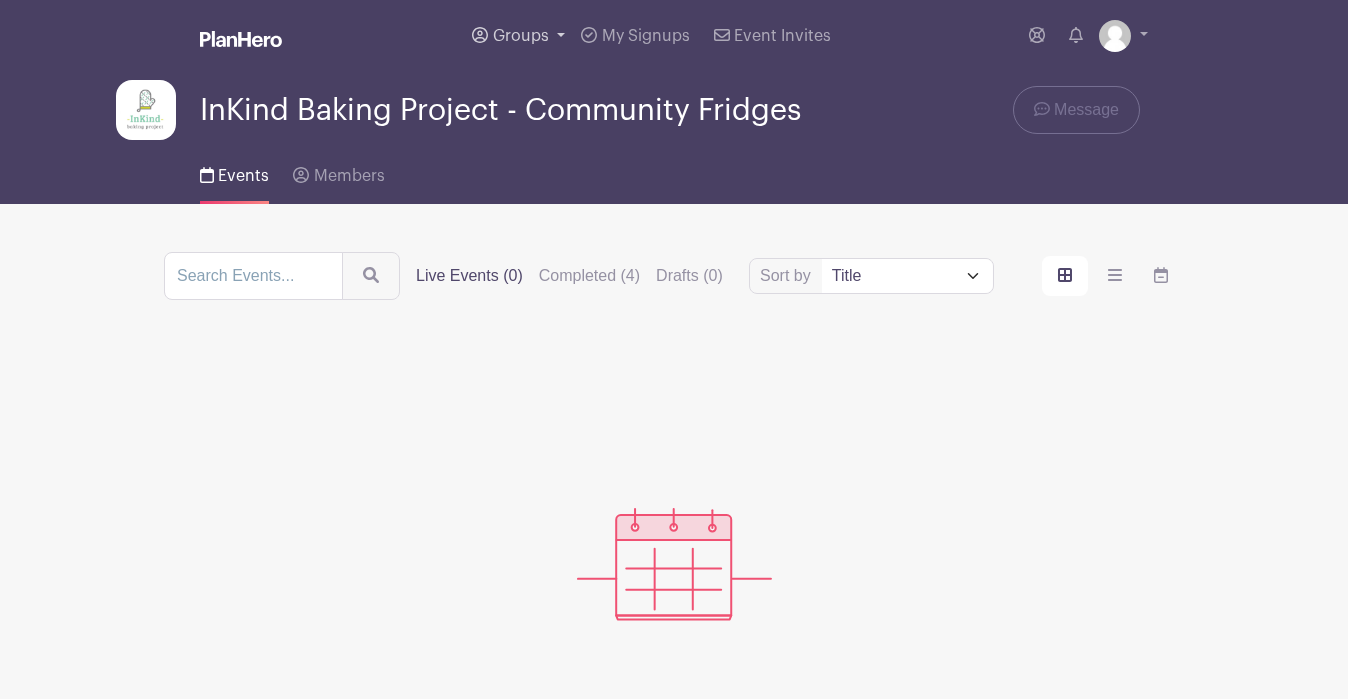 click on "Groups" at bounding box center (518, 36) 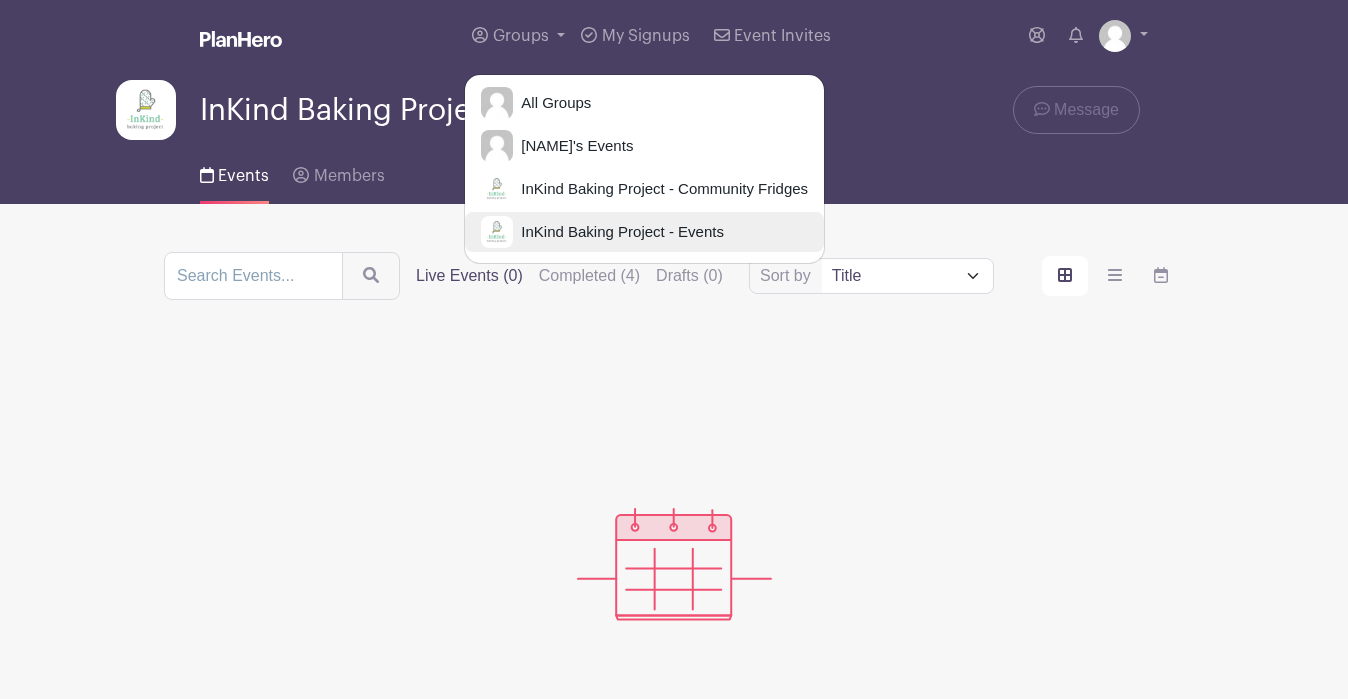 click on "InKind Baking Project - Events" at bounding box center [618, 232] 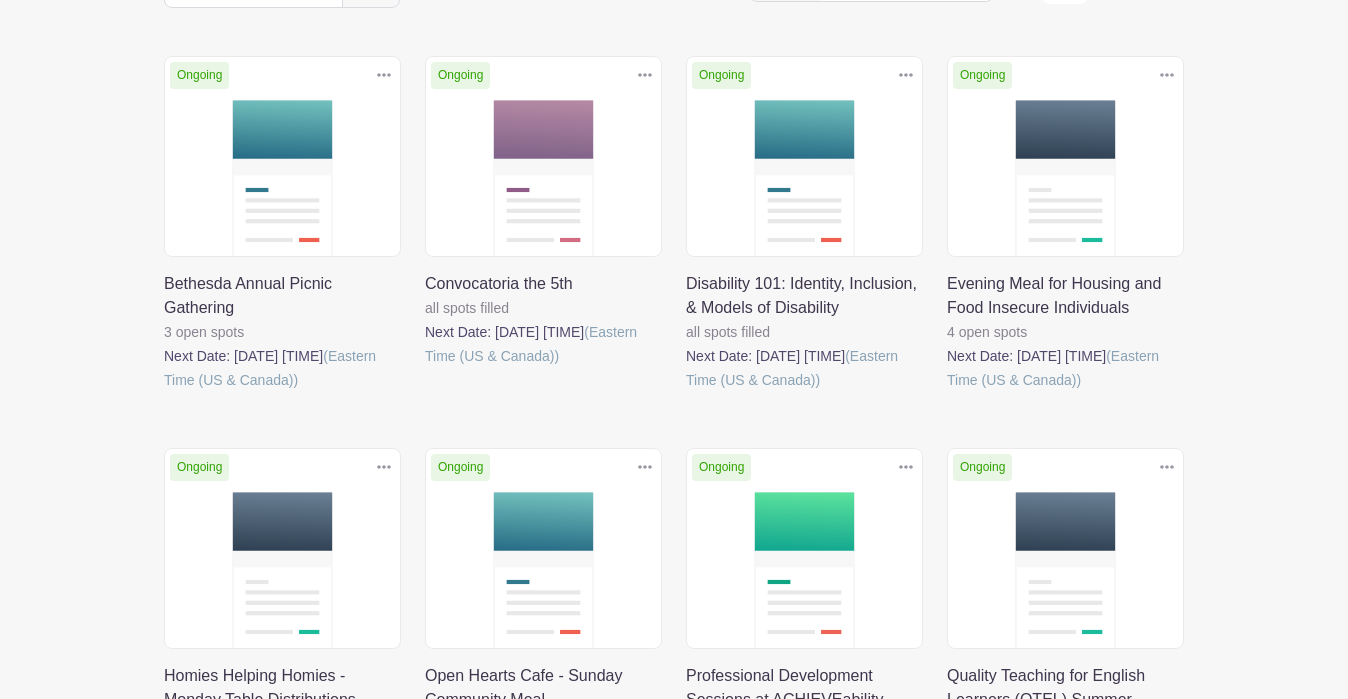 scroll, scrollTop: 0, scrollLeft: 0, axis: both 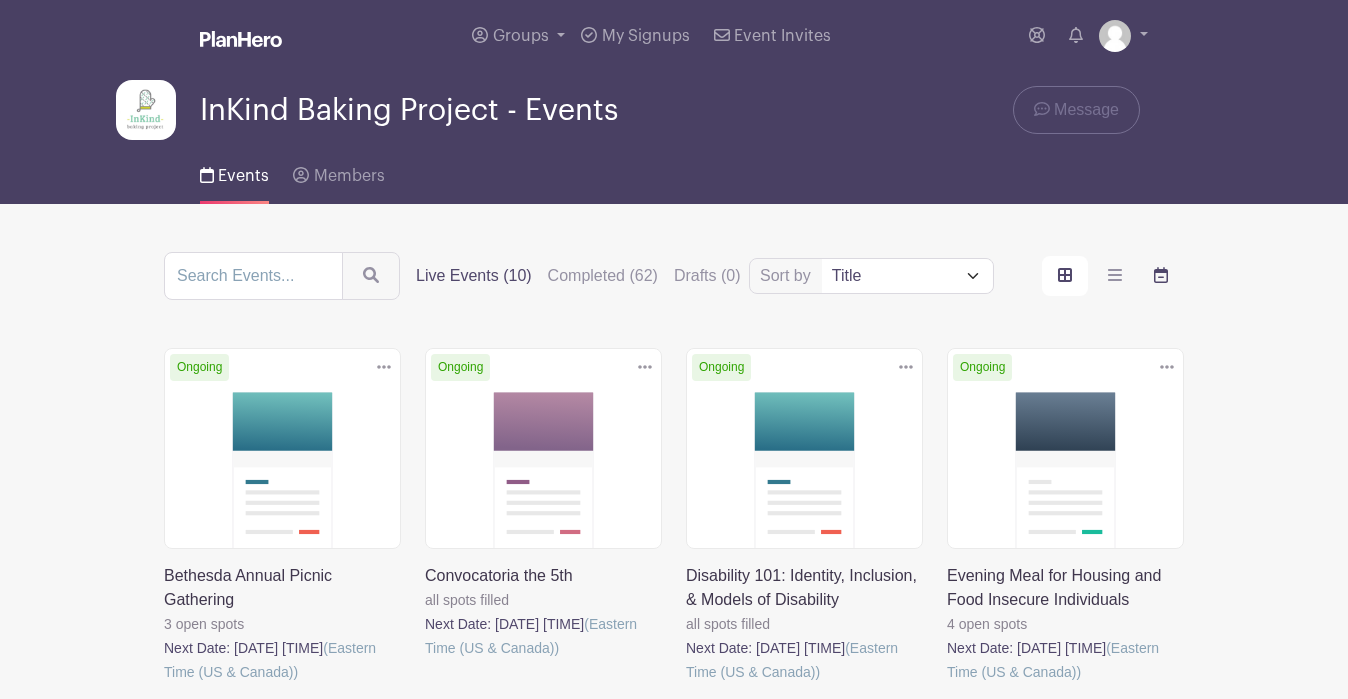 click at bounding box center [1161, 276] 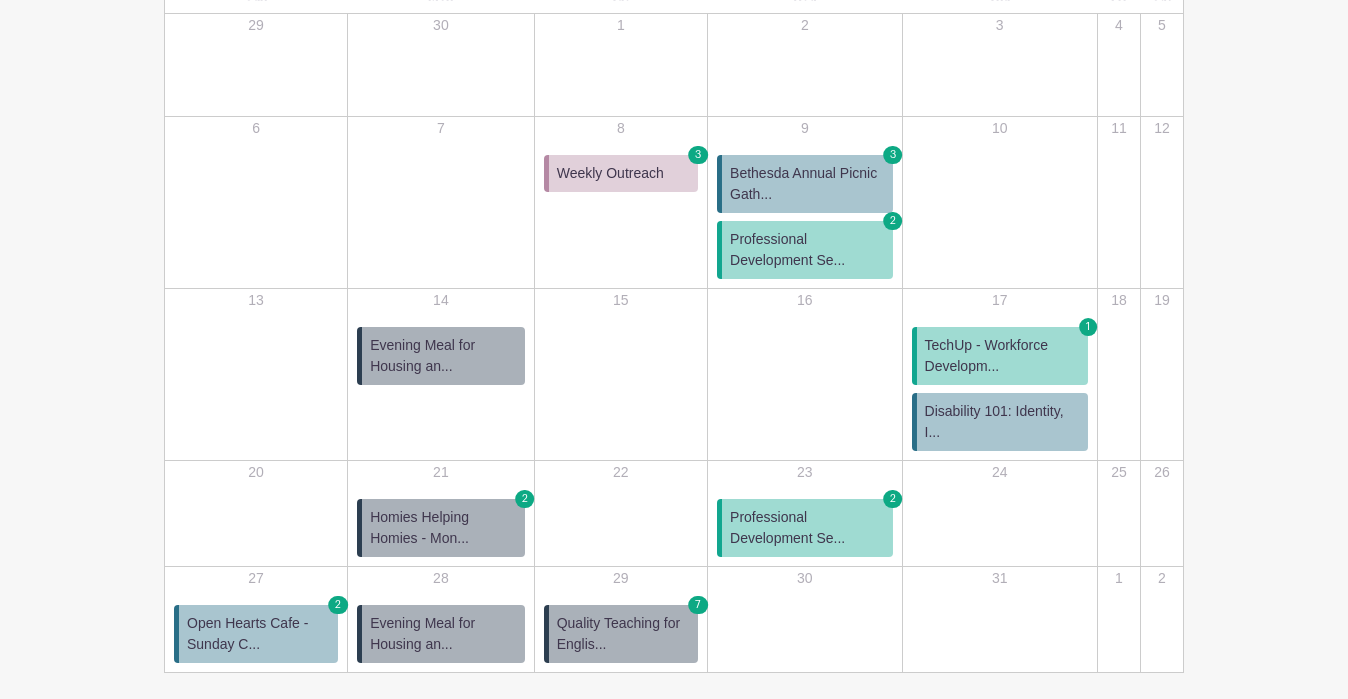 scroll, scrollTop: 428, scrollLeft: 0, axis: vertical 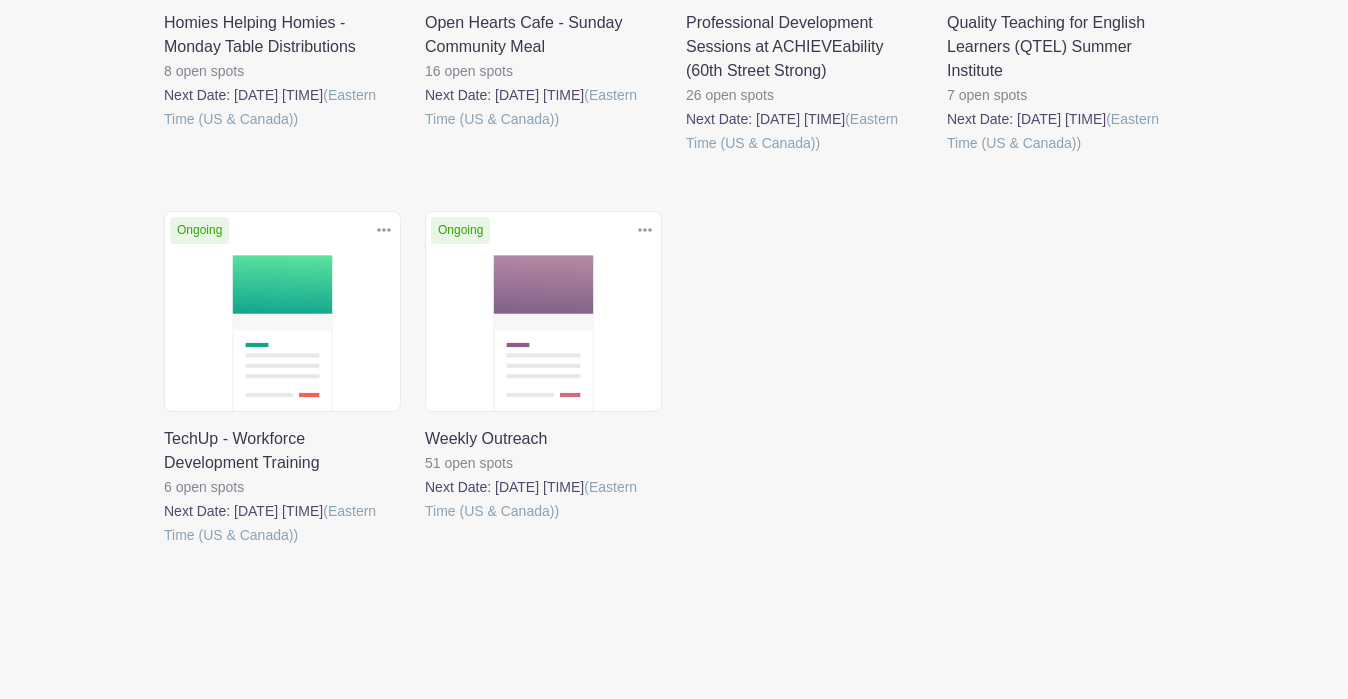 click at bounding box center (164, 547) 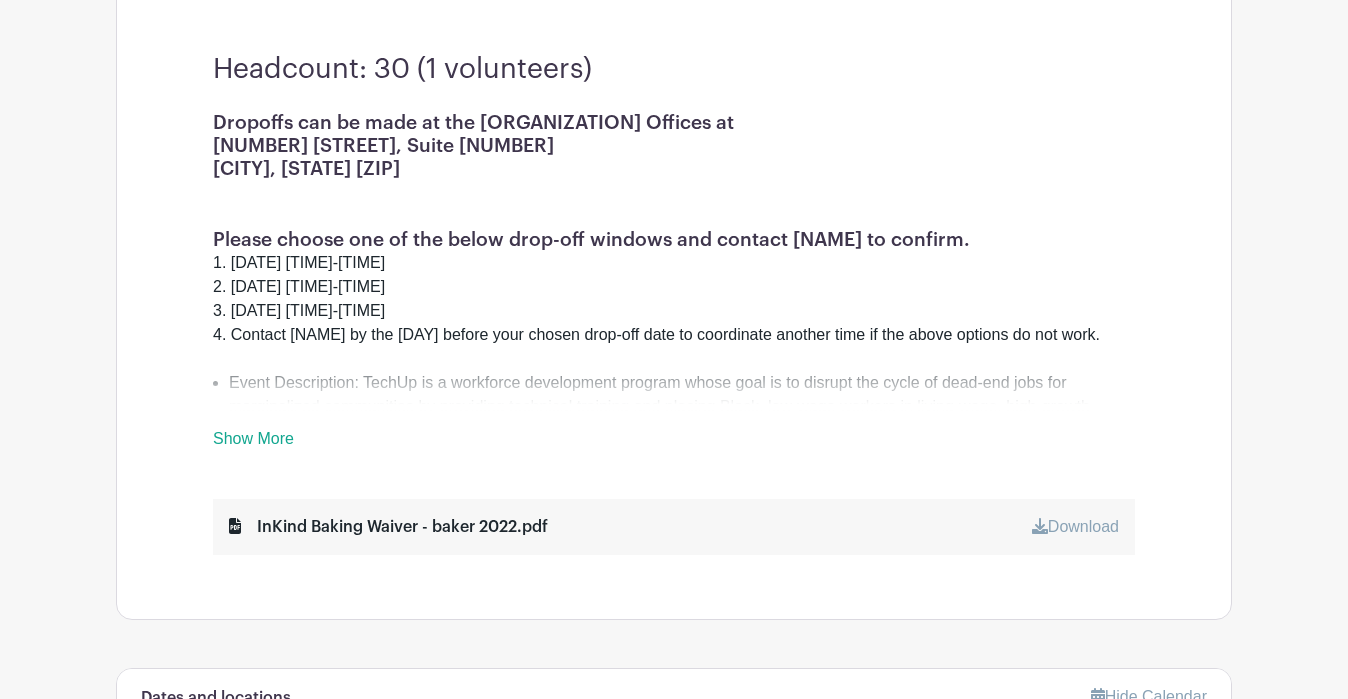 scroll, scrollTop: 539, scrollLeft: 0, axis: vertical 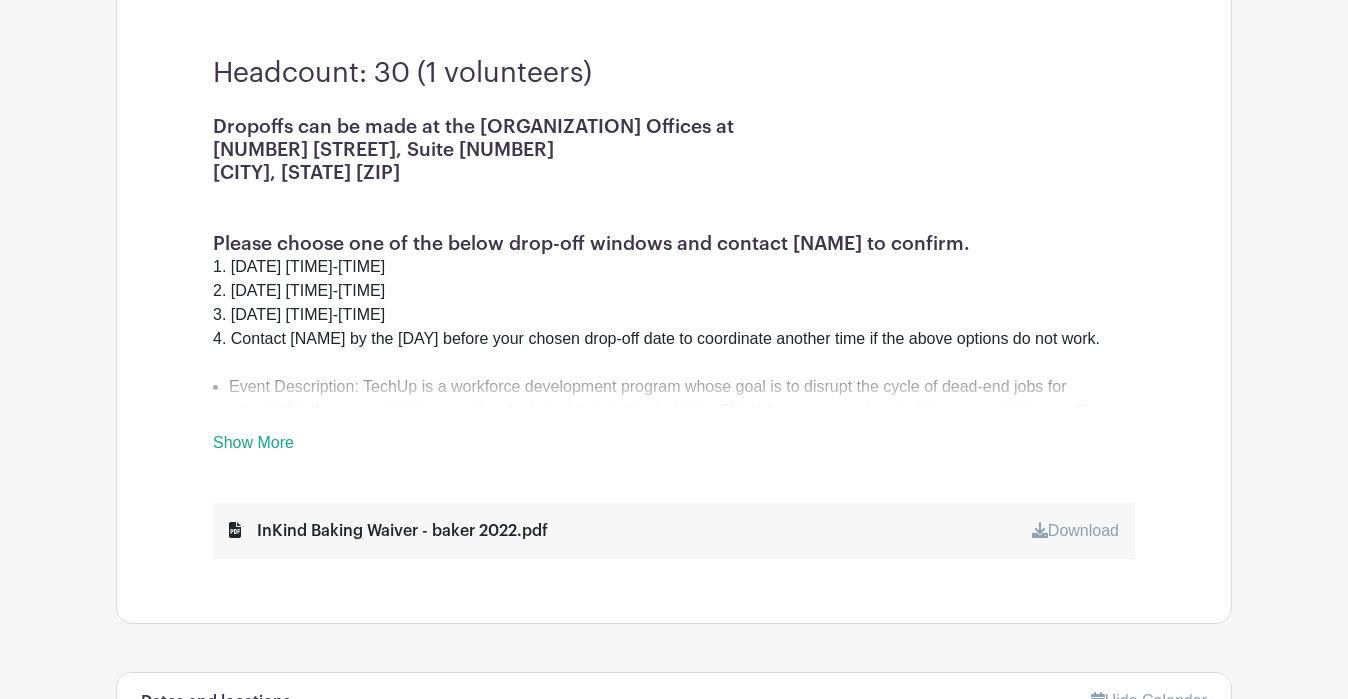 click on "Show More" at bounding box center [253, 446] 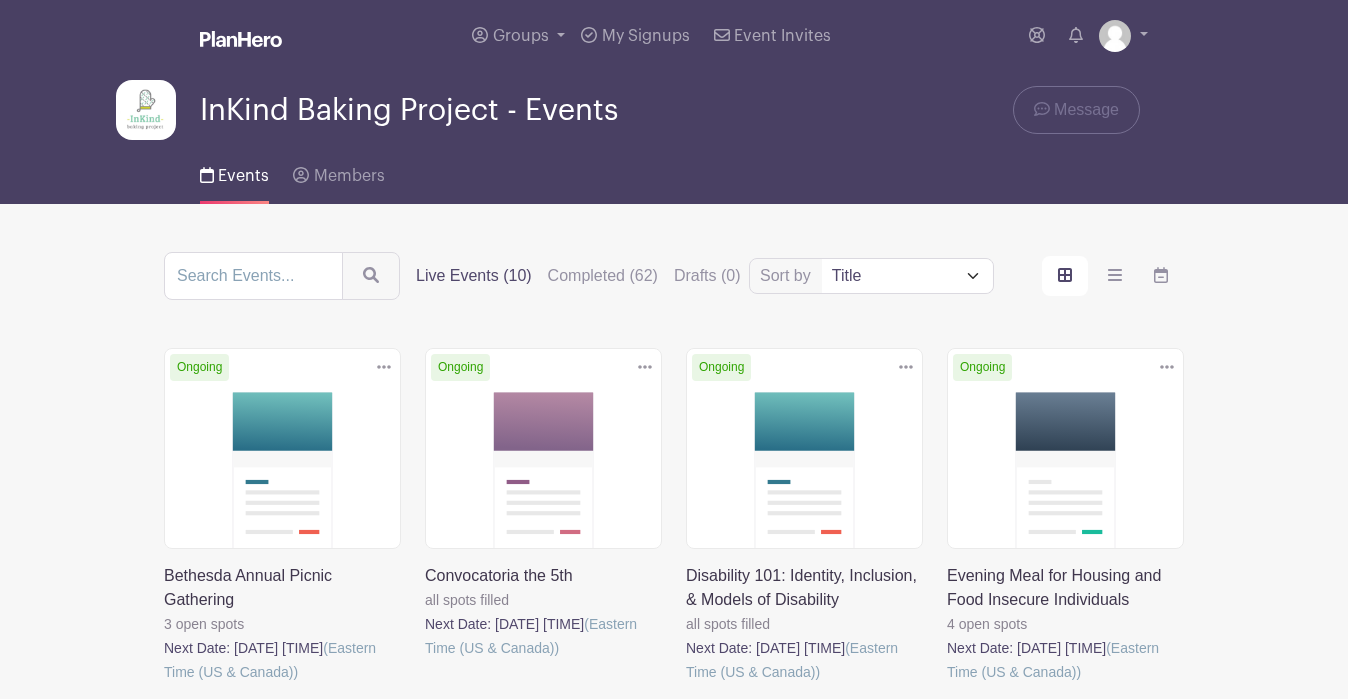 scroll, scrollTop: 0, scrollLeft: 0, axis: both 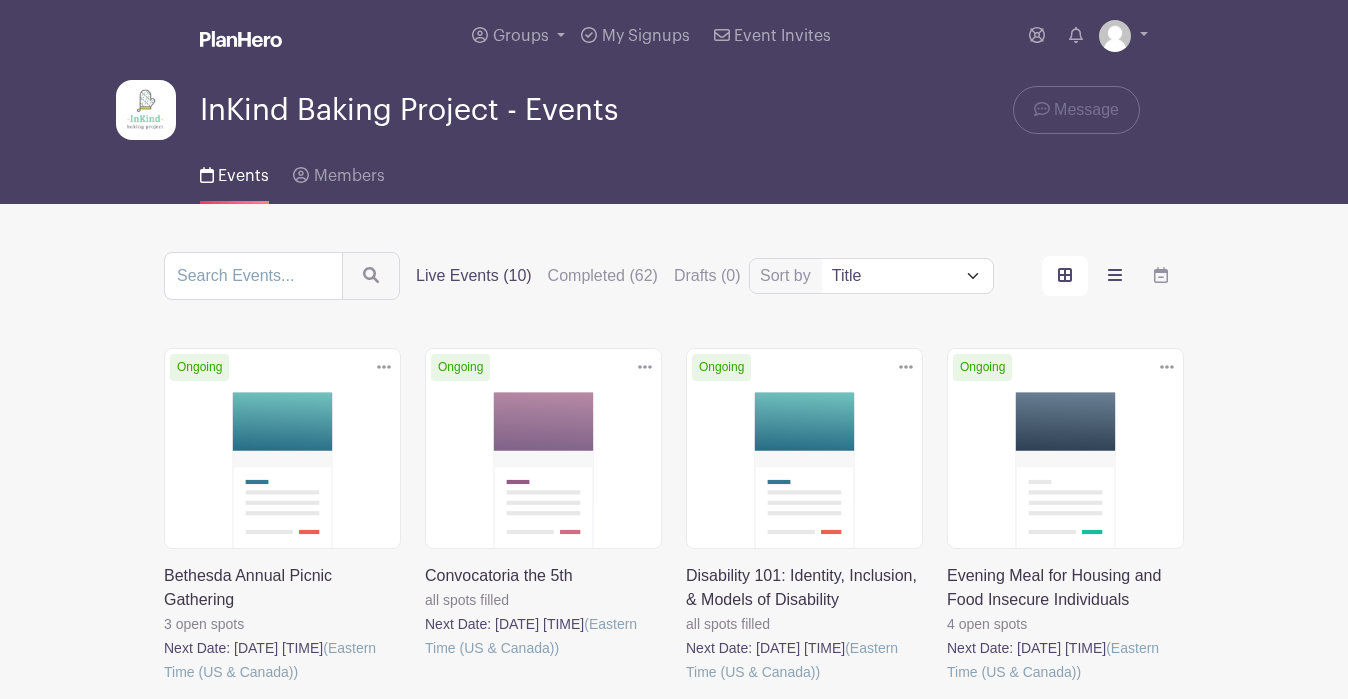 click at bounding box center [1115, 276] 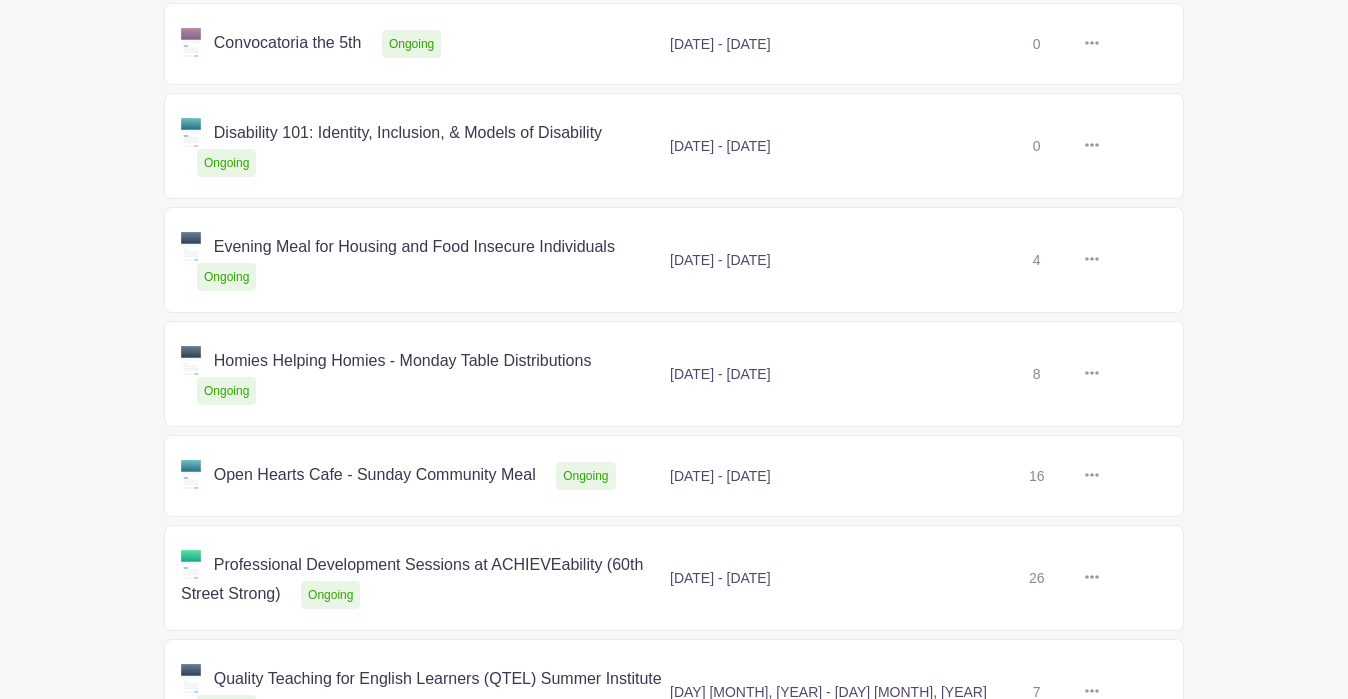 scroll, scrollTop: 471, scrollLeft: 0, axis: vertical 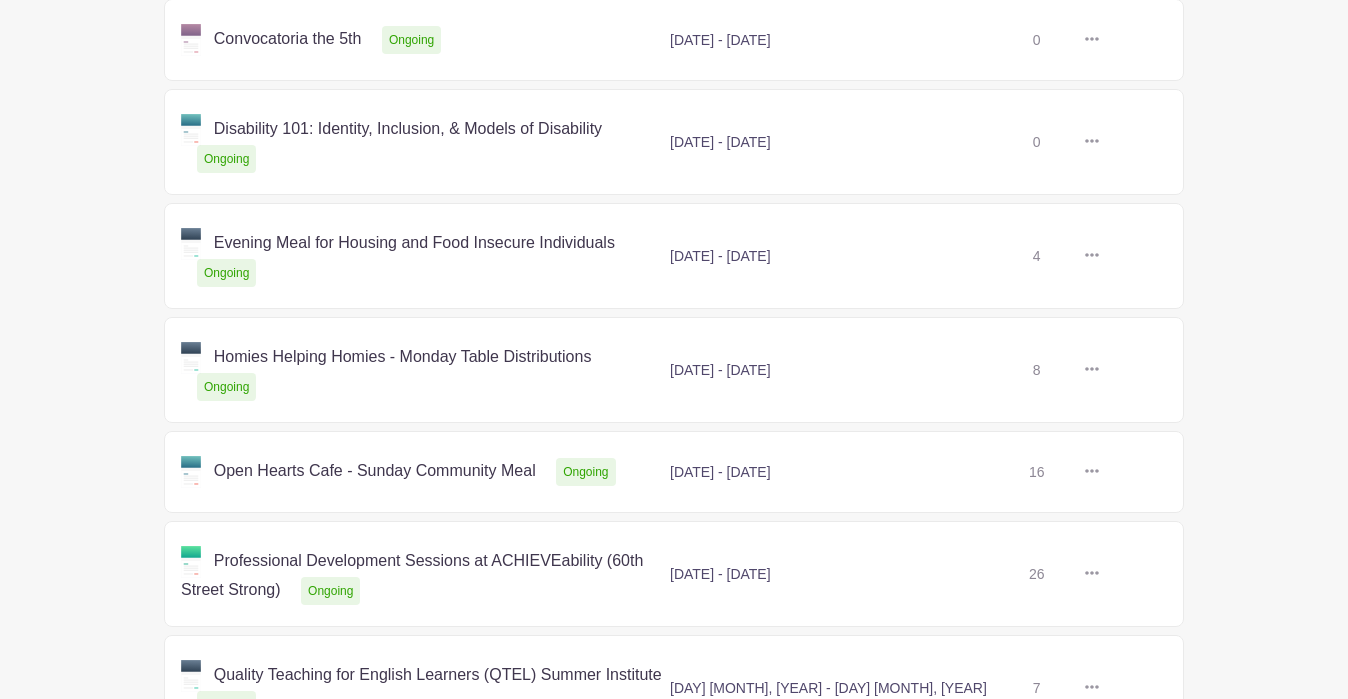 click at bounding box center (1099, 256) 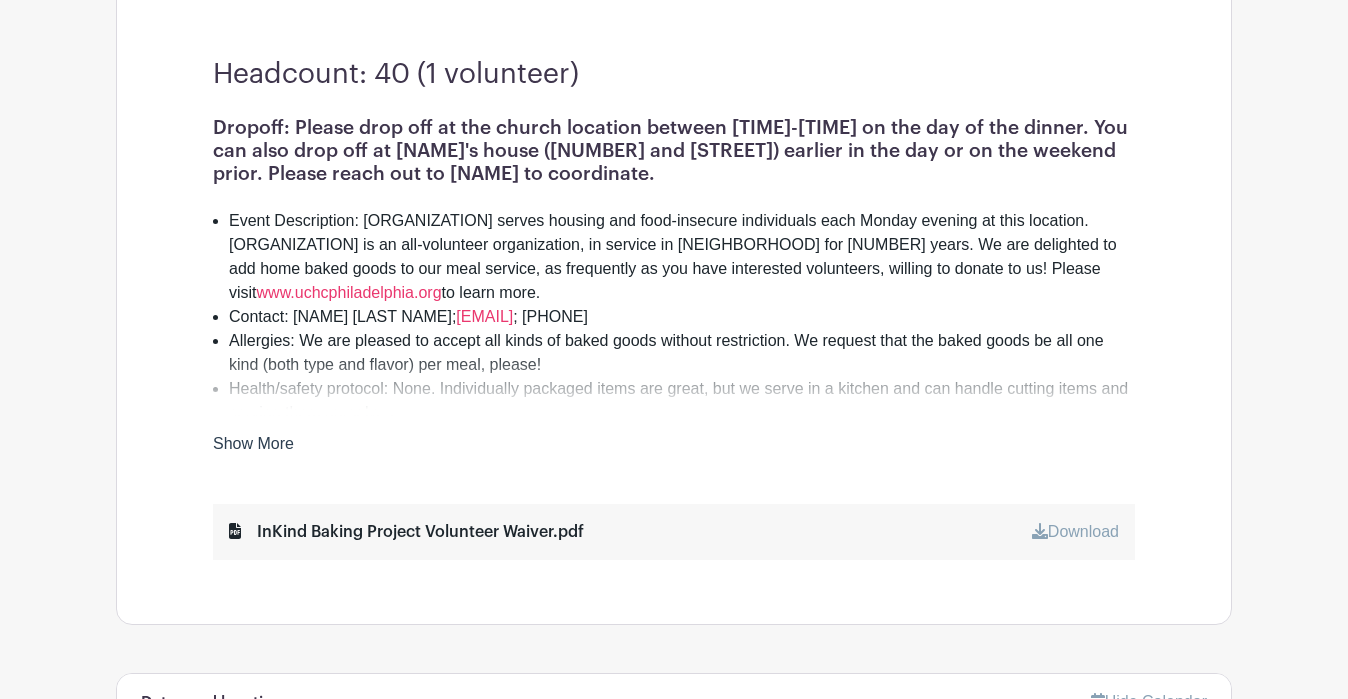 scroll, scrollTop: 583, scrollLeft: 0, axis: vertical 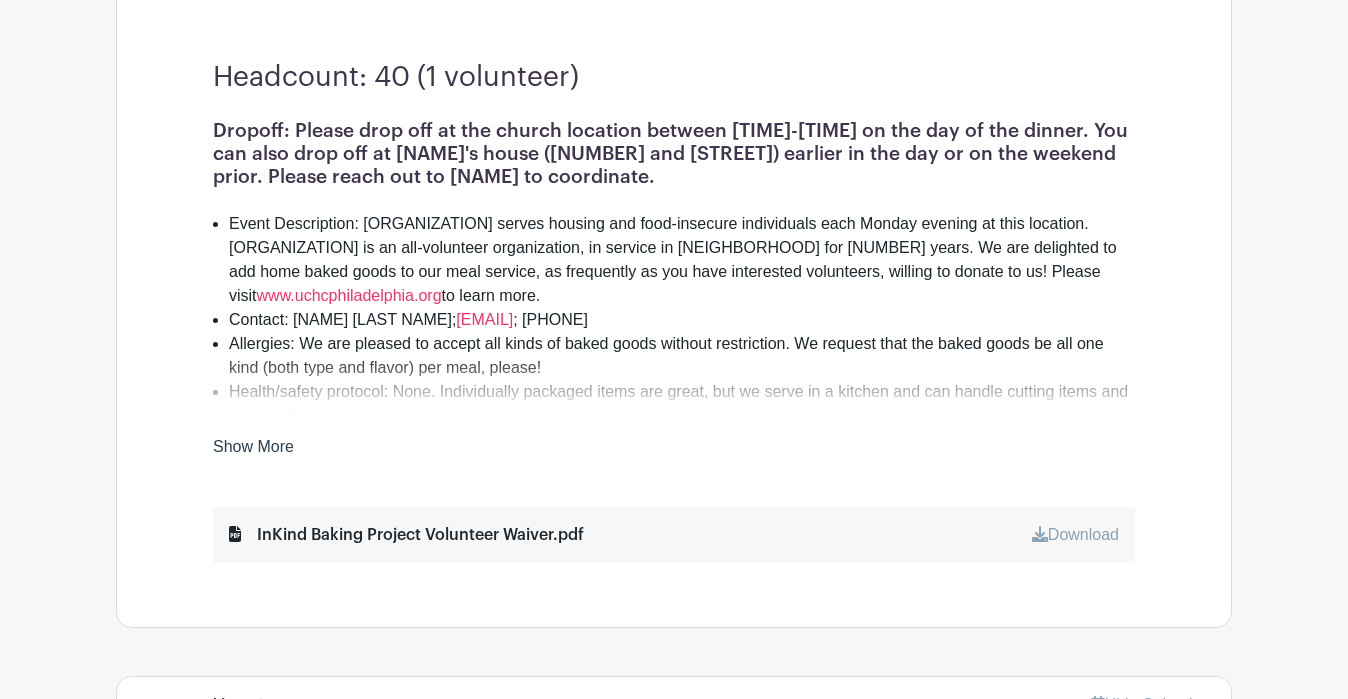 click on "Show More" at bounding box center (253, 450) 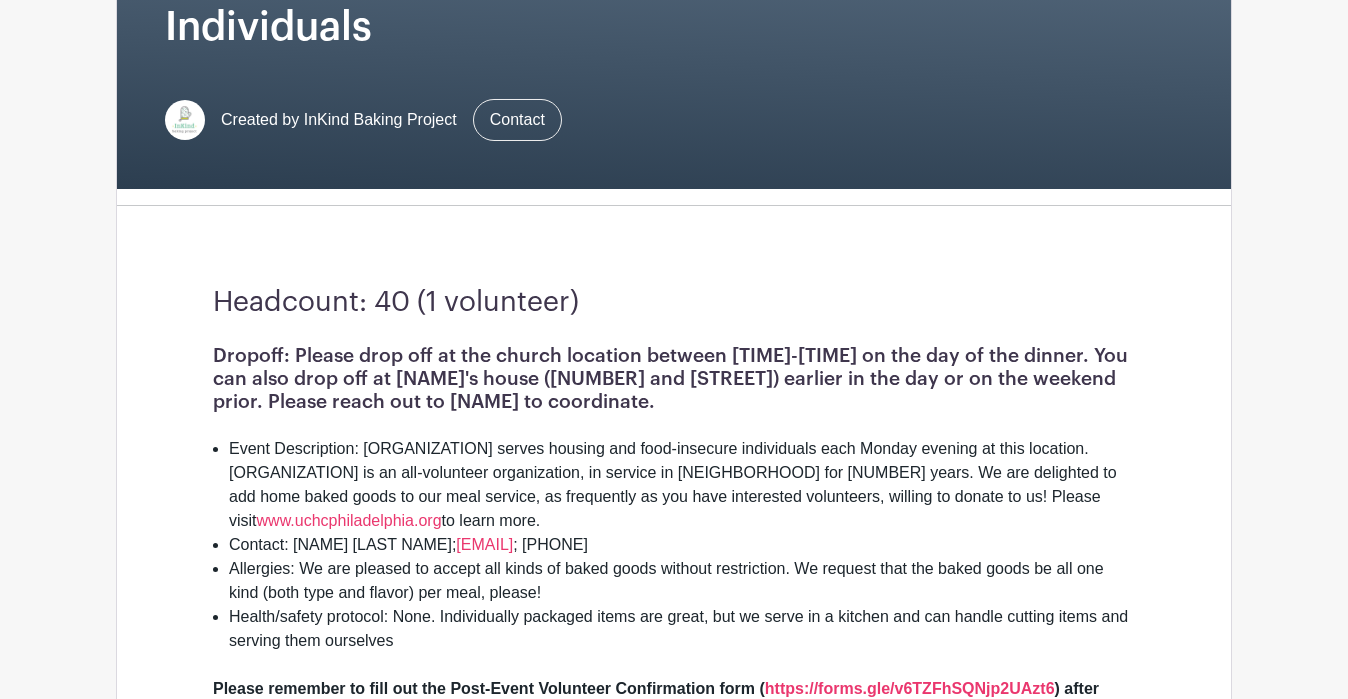 scroll, scrollTop: 356, scrollLeft: 0, axis: vertical 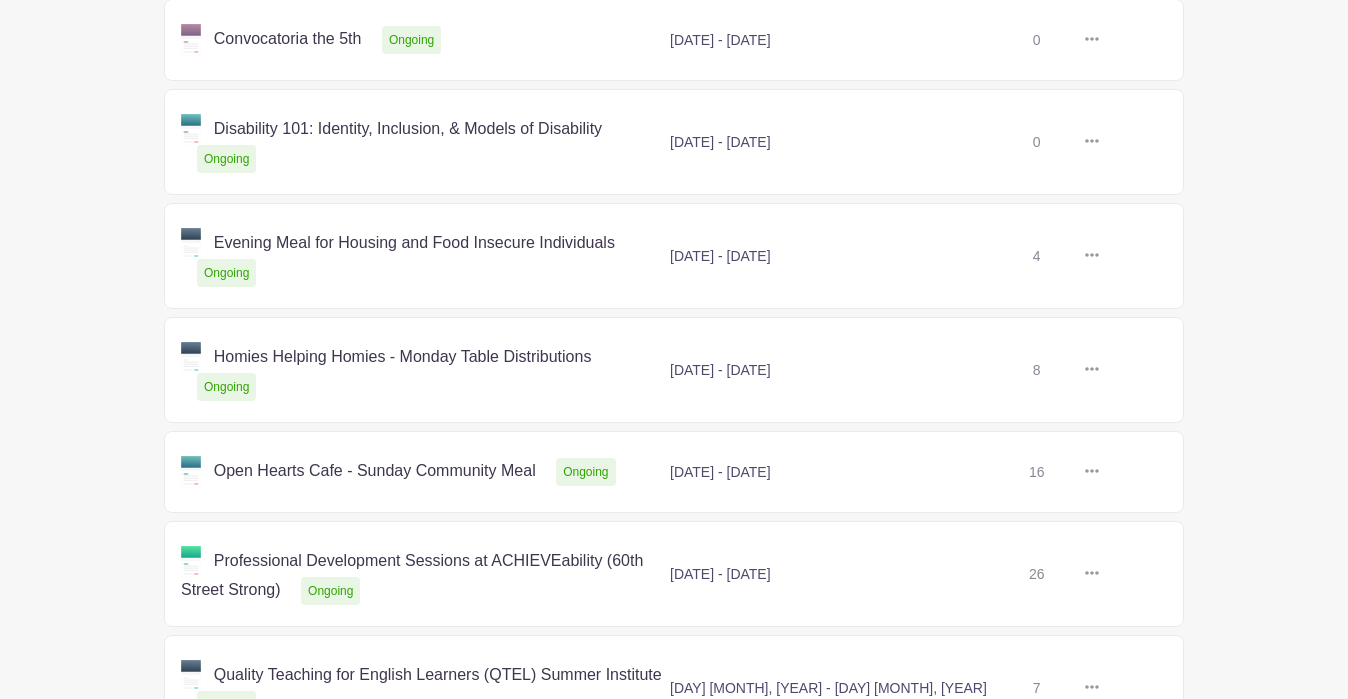 click at bounding box center (1099, 370) 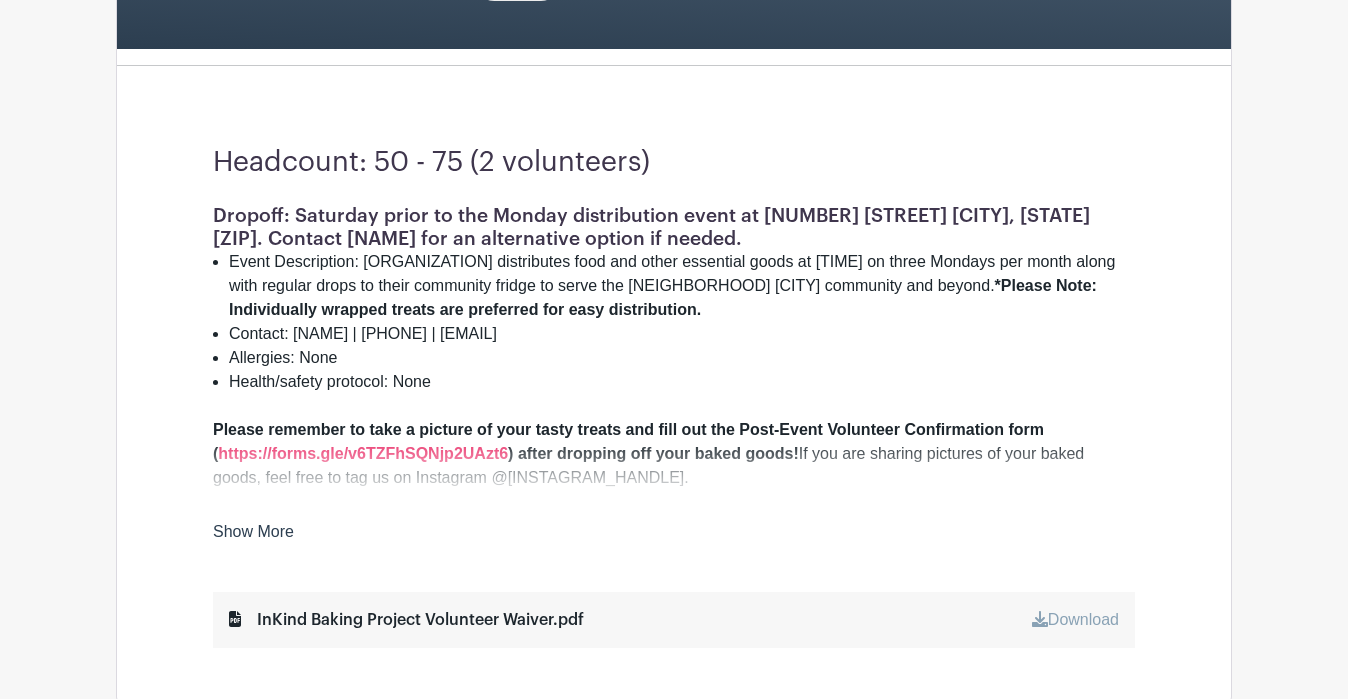 scroll, scrollTop: 453, scrollLeft: 0, axis: vertical 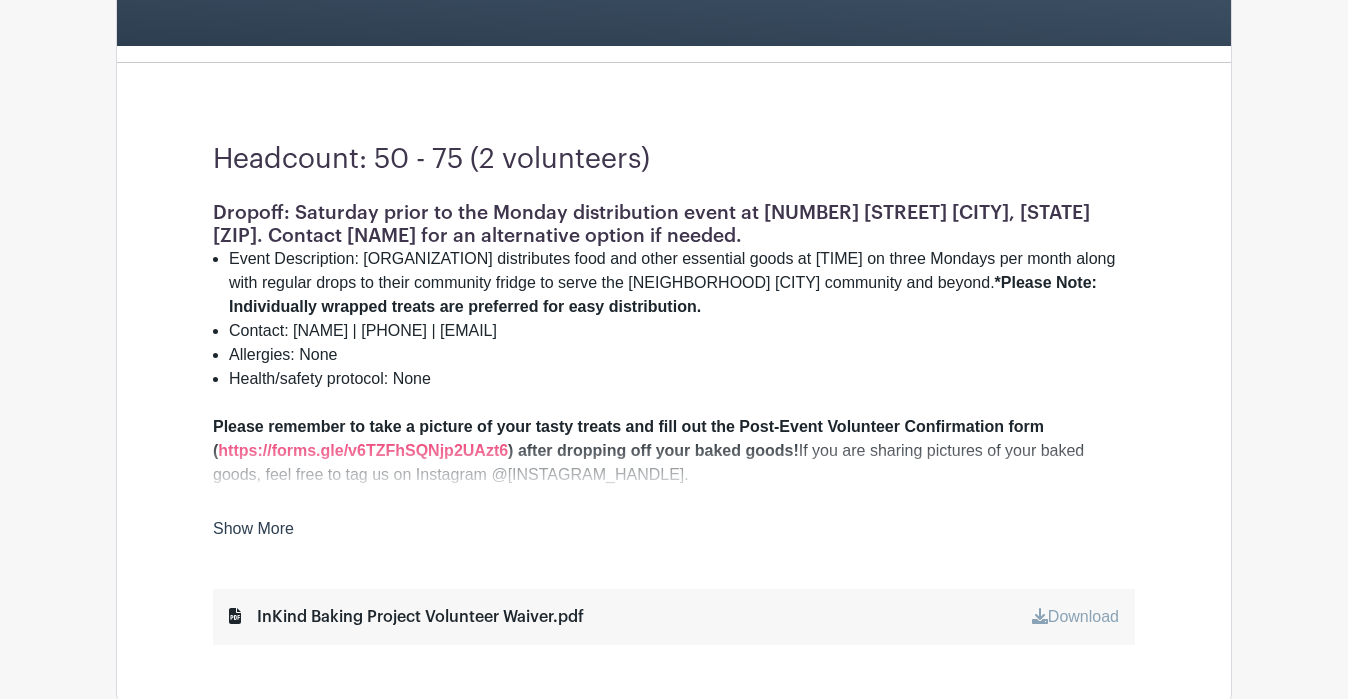 click on "Show More" at bounding box center [253, 532] 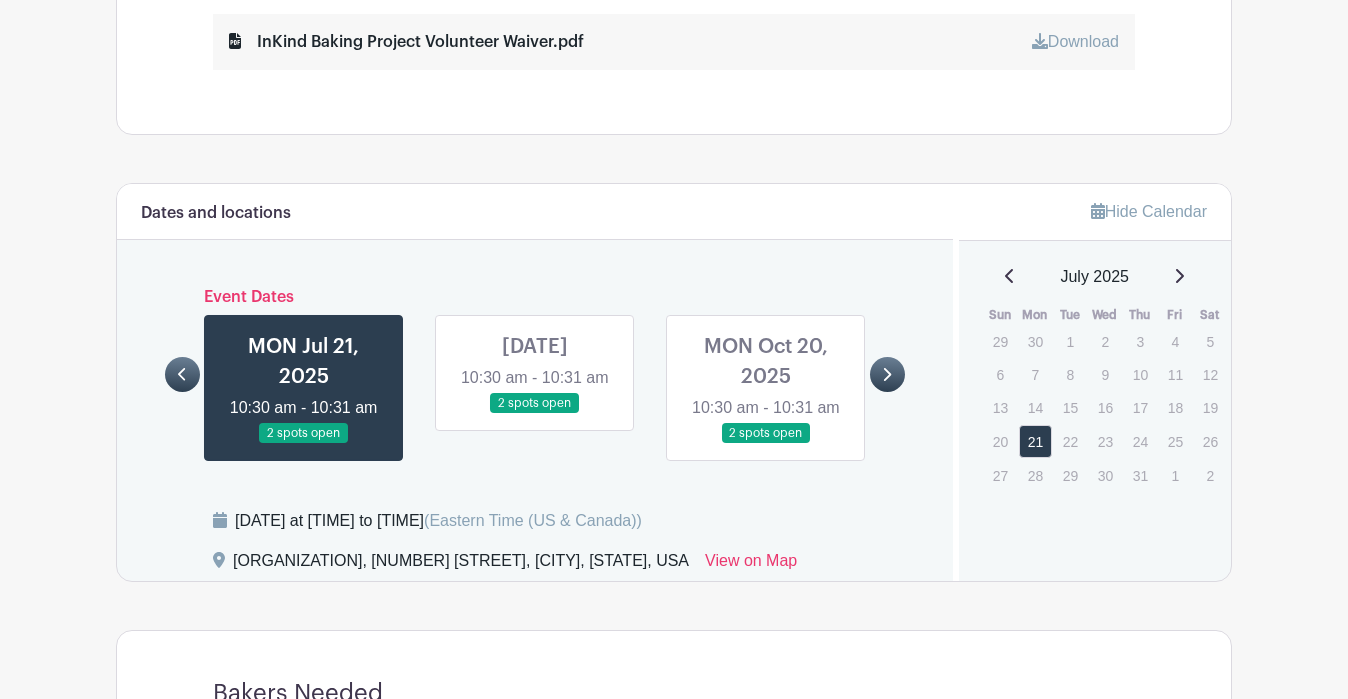 scroll, scrollTop: 1063, scrollLeft: 0, axis: vertical 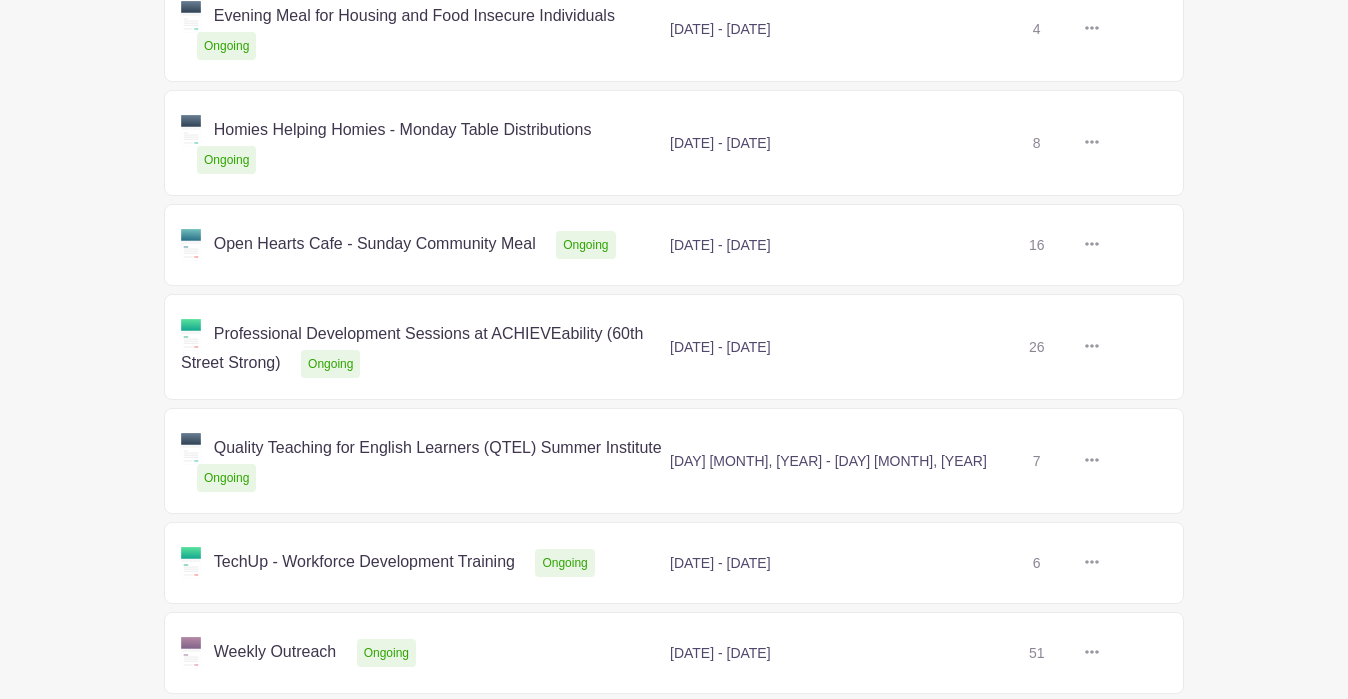 click at bounding box center [1099, 347] 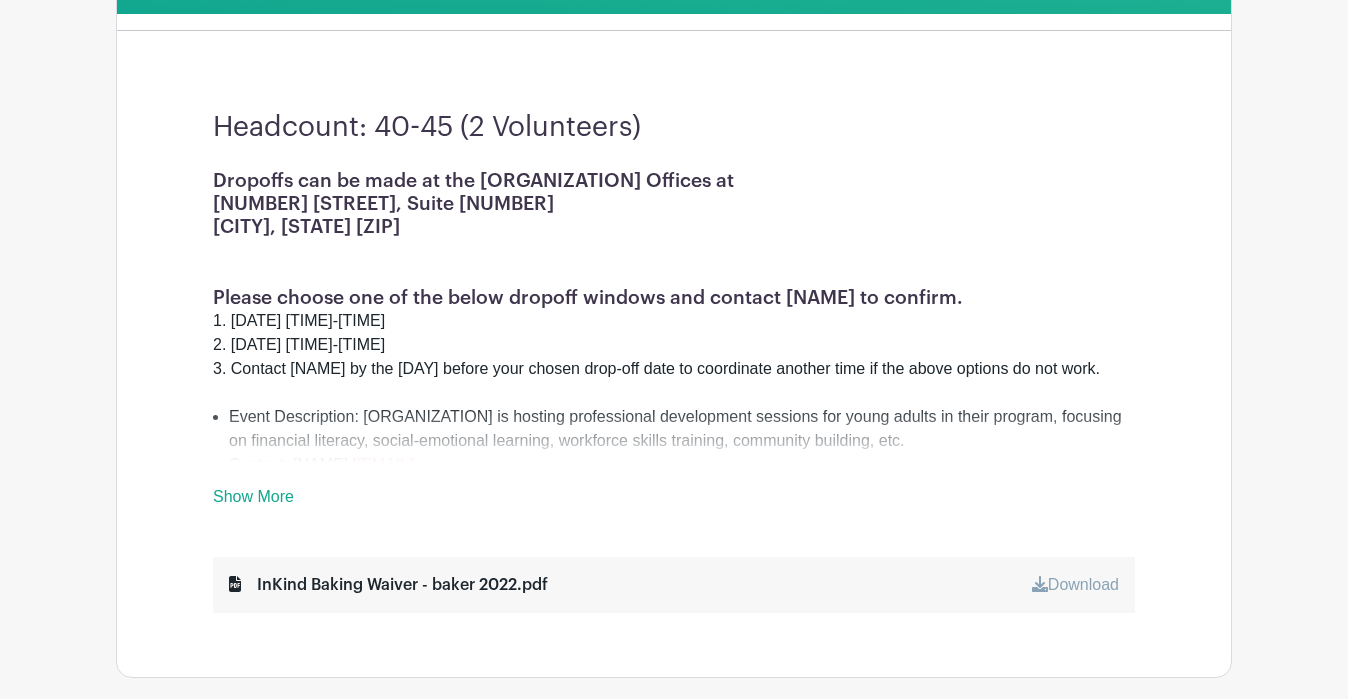 scroll, scrollTop: 534, scrollLeft: 0, axis: vertical 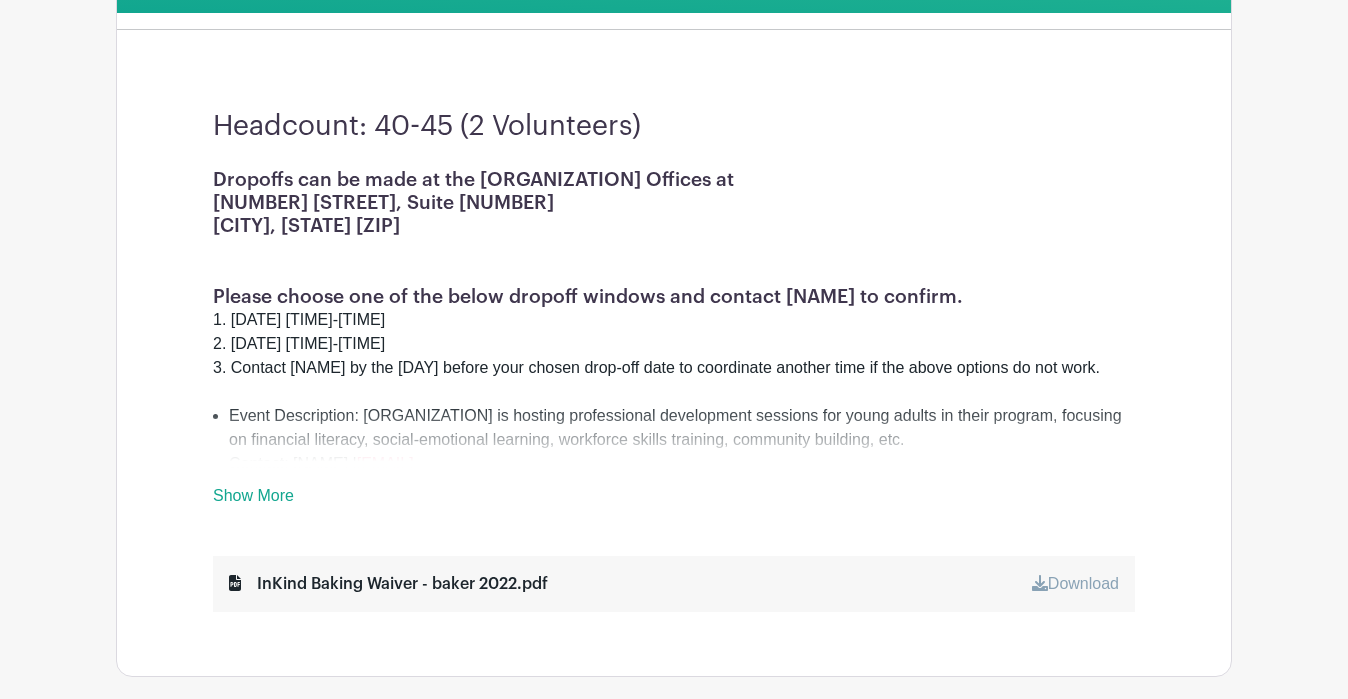 click on "Show More" at bounding box center (253, 499) 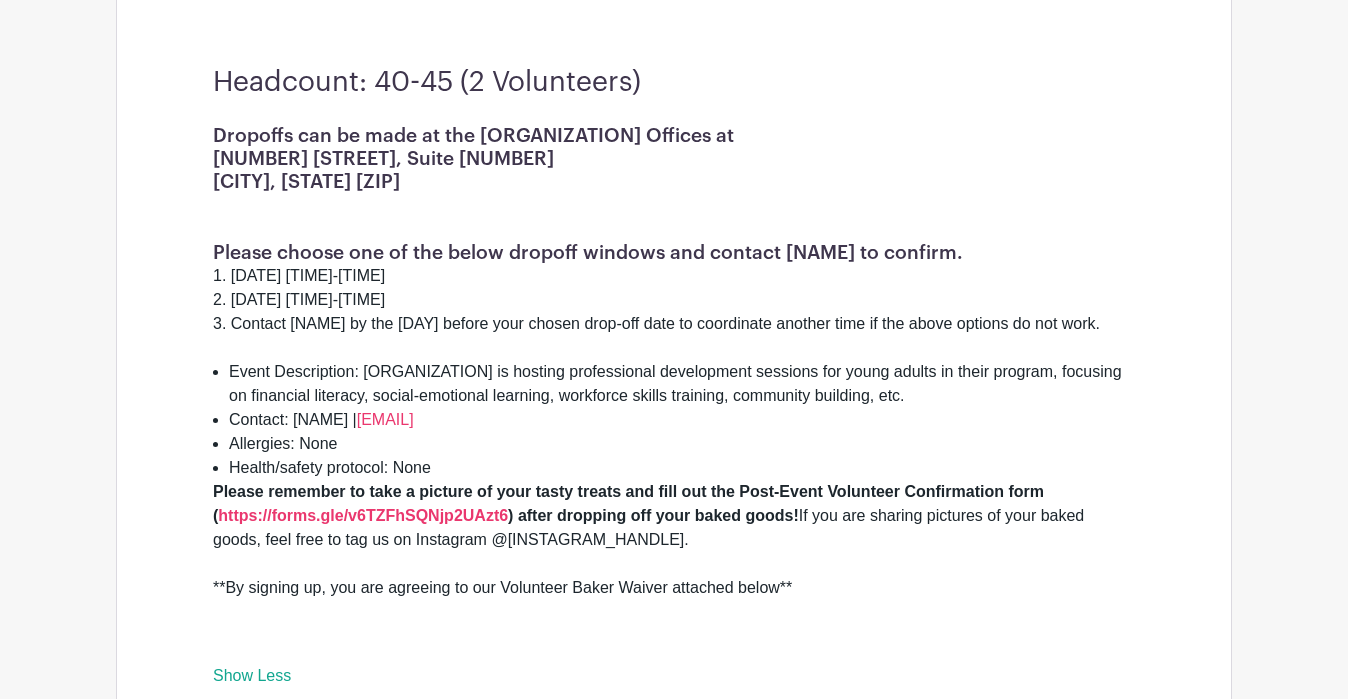 scroll, scrollTop: 575, scrollLeft: 0, axis: vertical 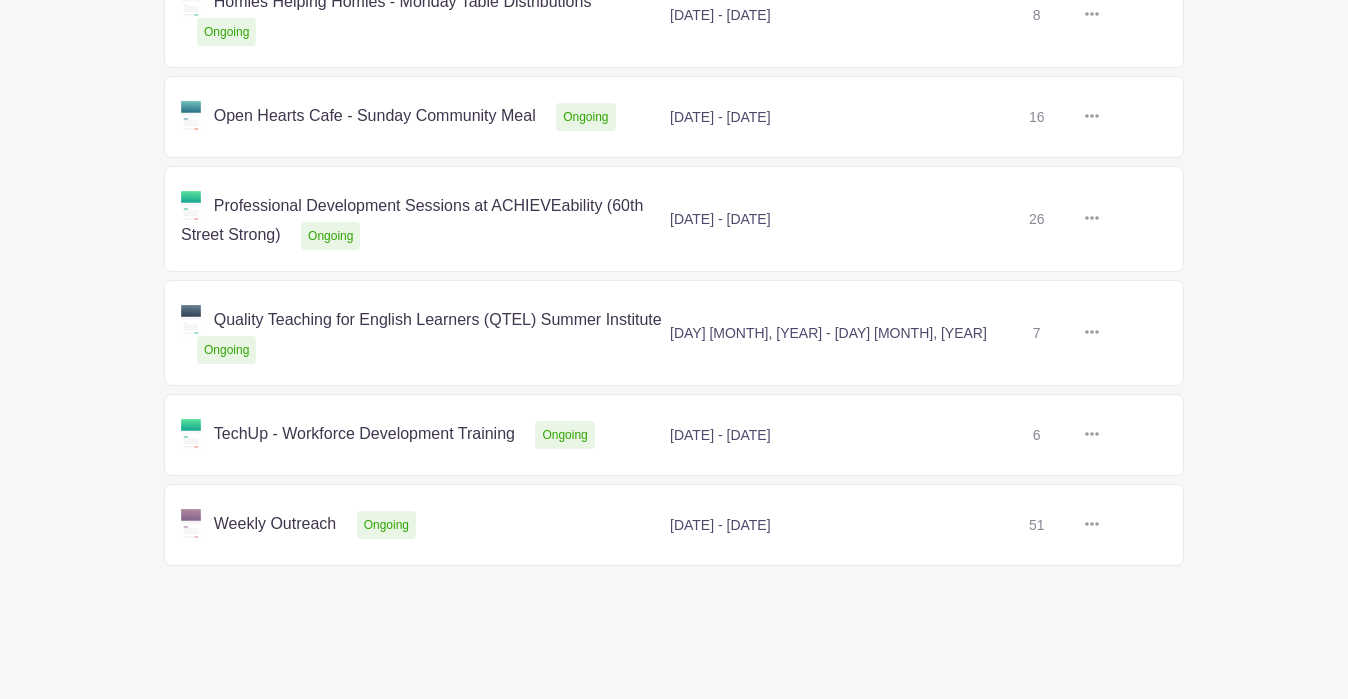 click at bounding box center (1099, 333) 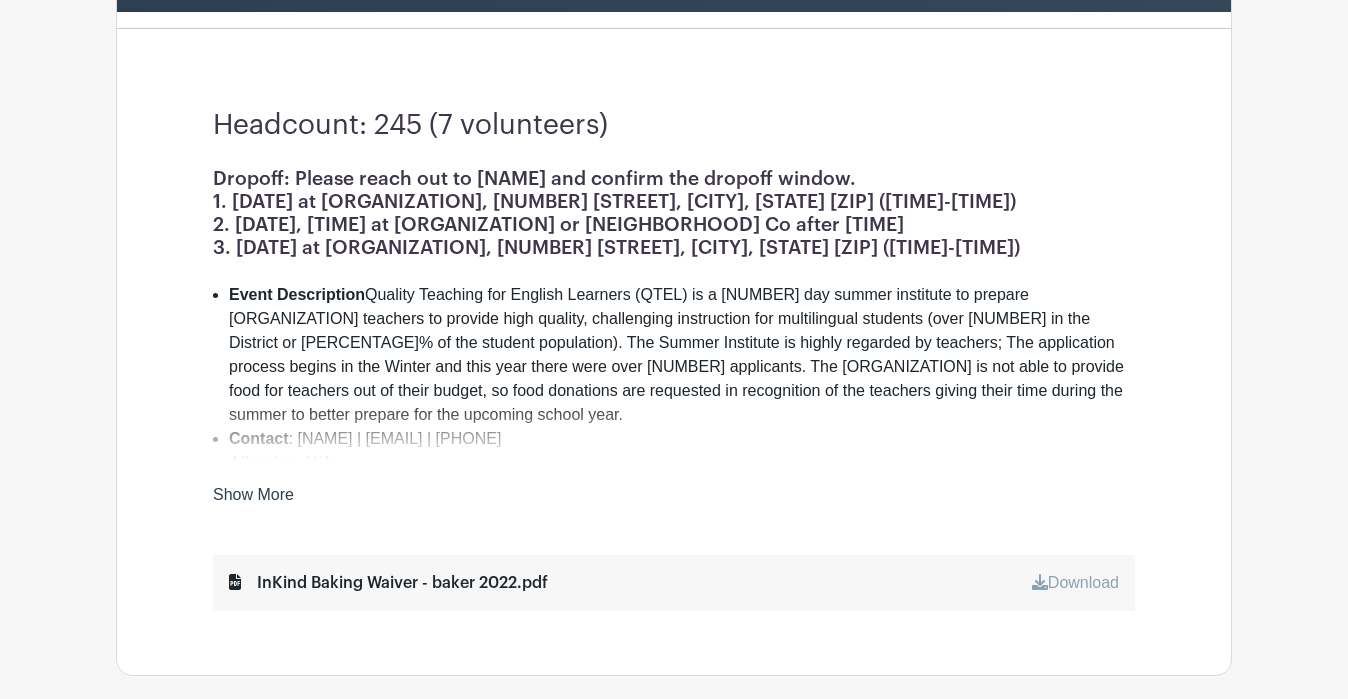 scroll, scrollTop: 536, scrollLeft: 0, axis: vertical 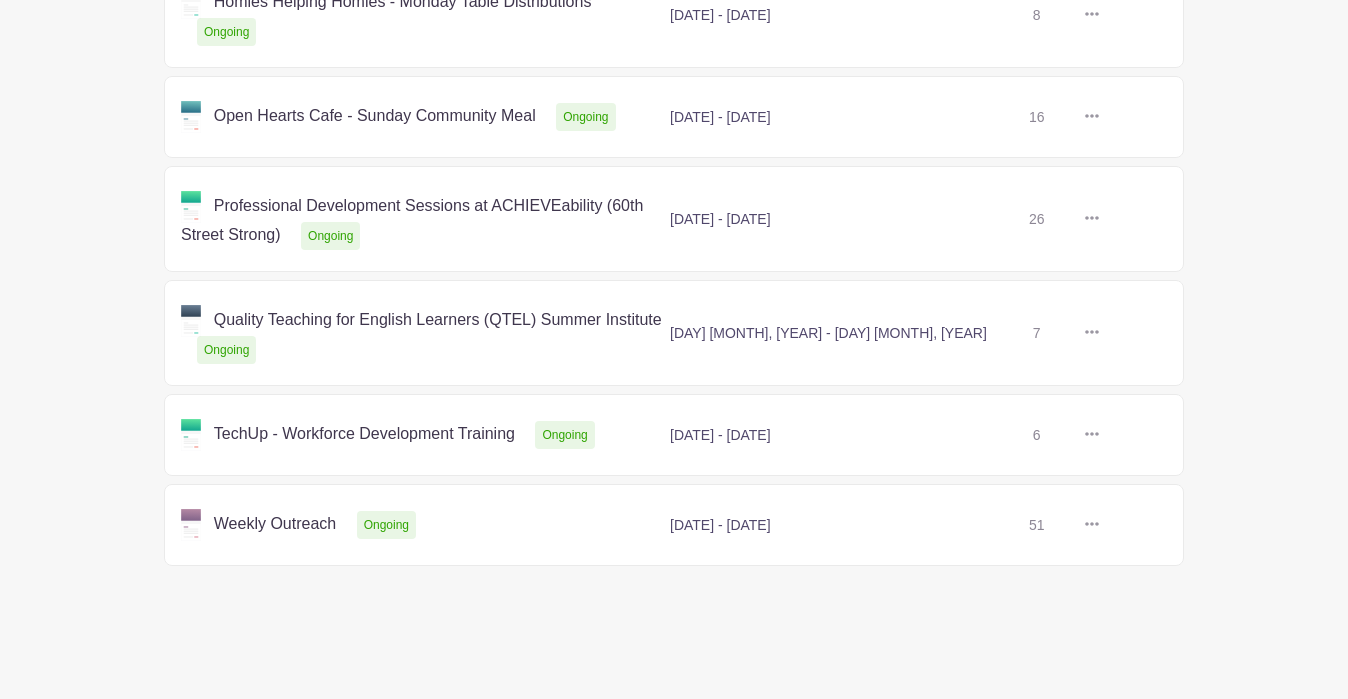 click at bounding box center (1099, 435) 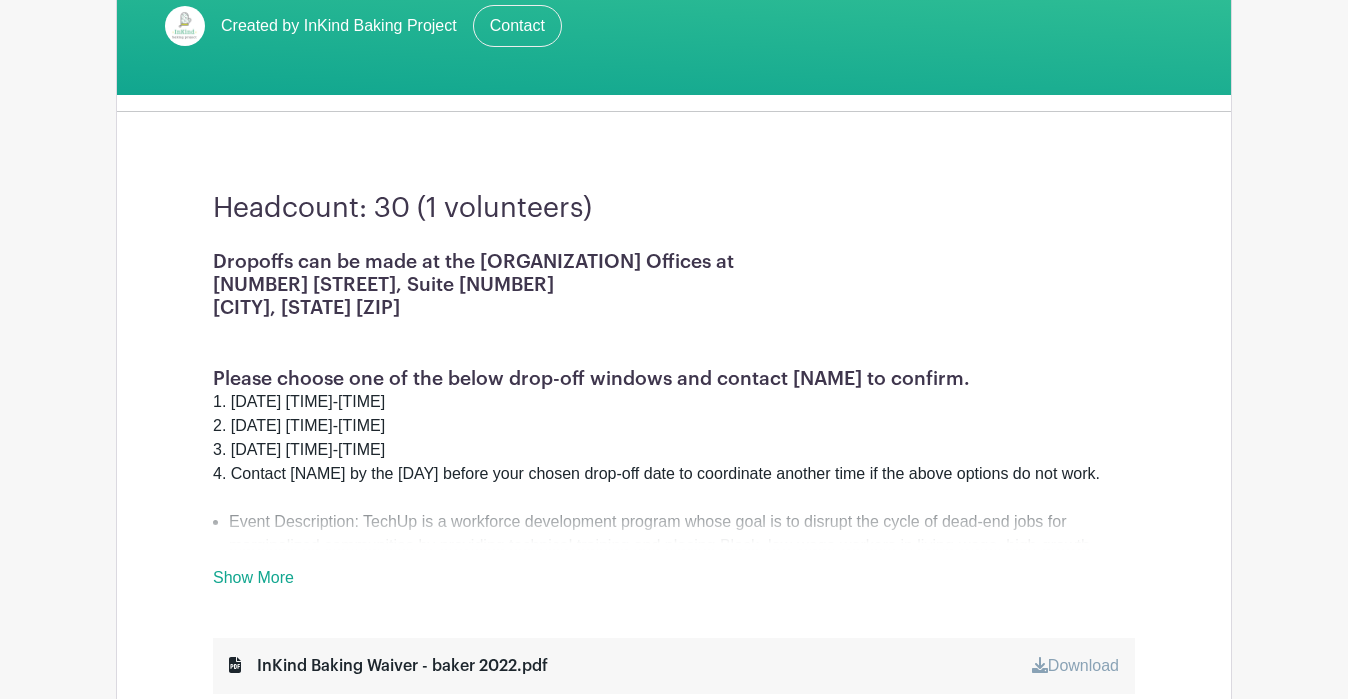 scroll, scrollTop: 408, scrollLeft: 0, axis: vertical 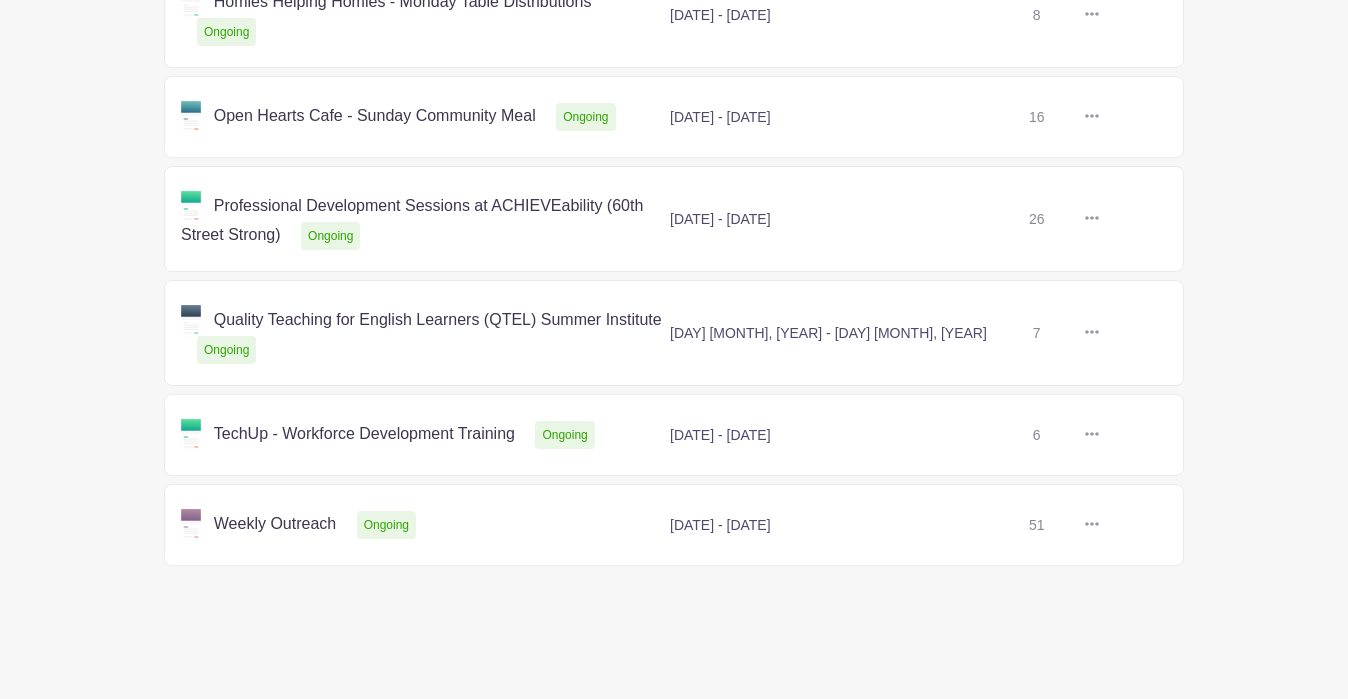 click at bounding box center (1099, 525) 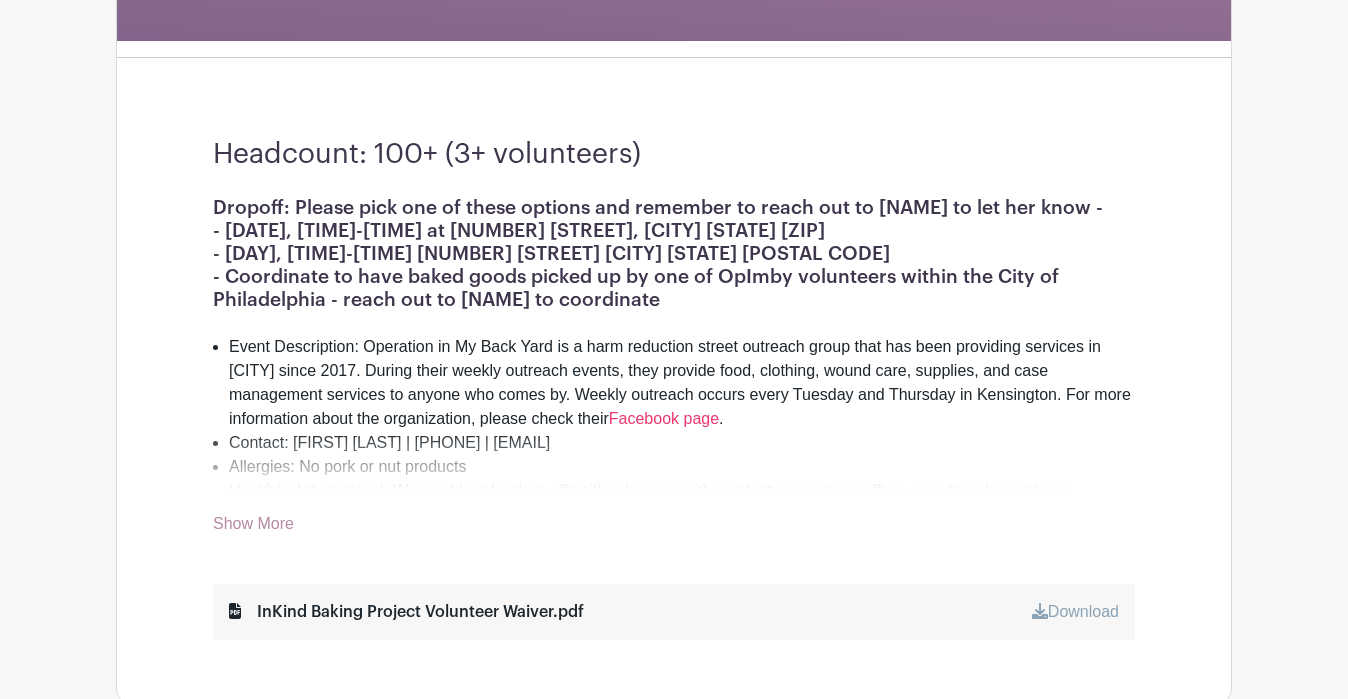 scroll, scrollTop: 463, scrollLeft: 0, axis: vertical 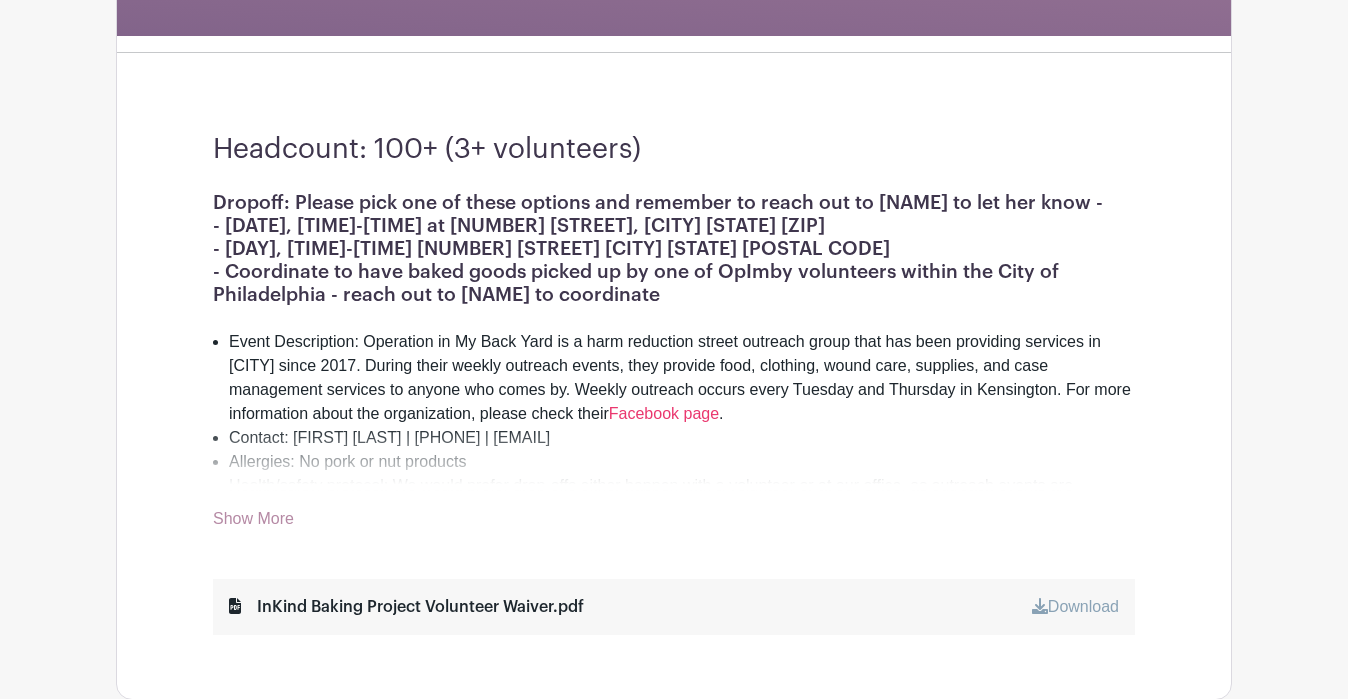 click on "Show More" at bounding box center [253, 522] 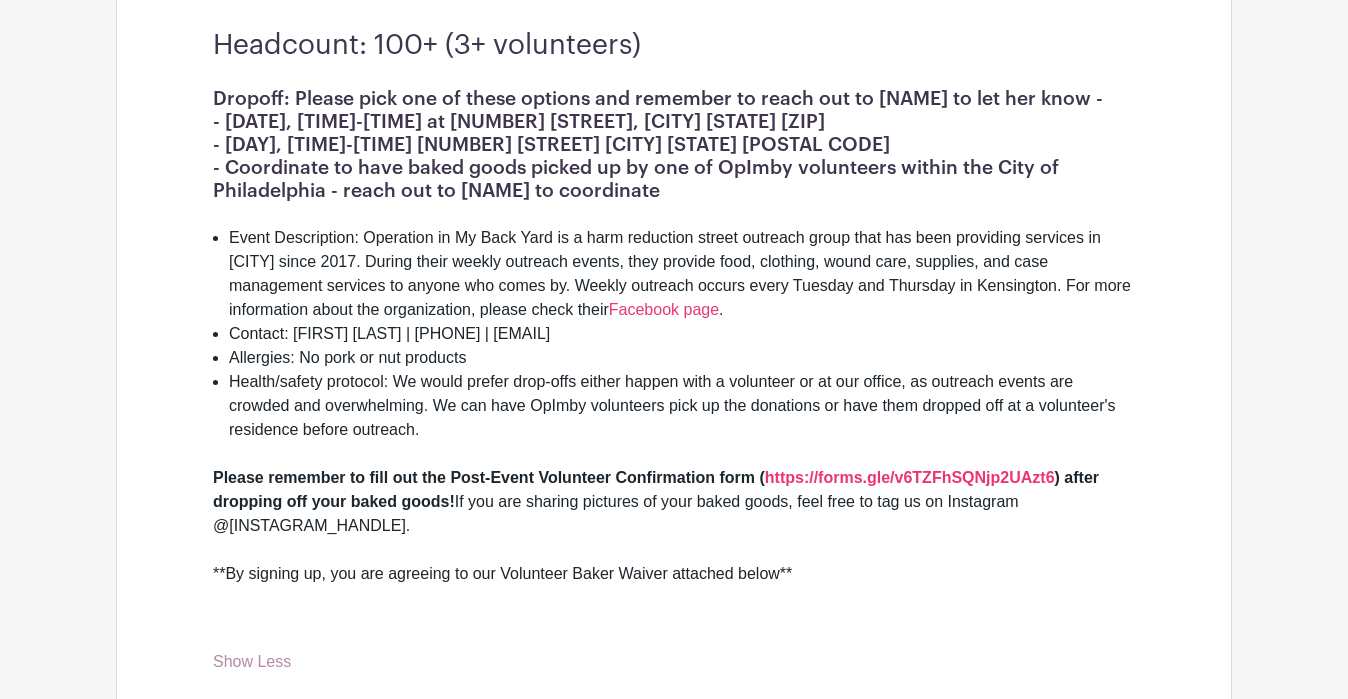 scroll, scrollTop: 567, scrollLeft: 0, axis: vertical 